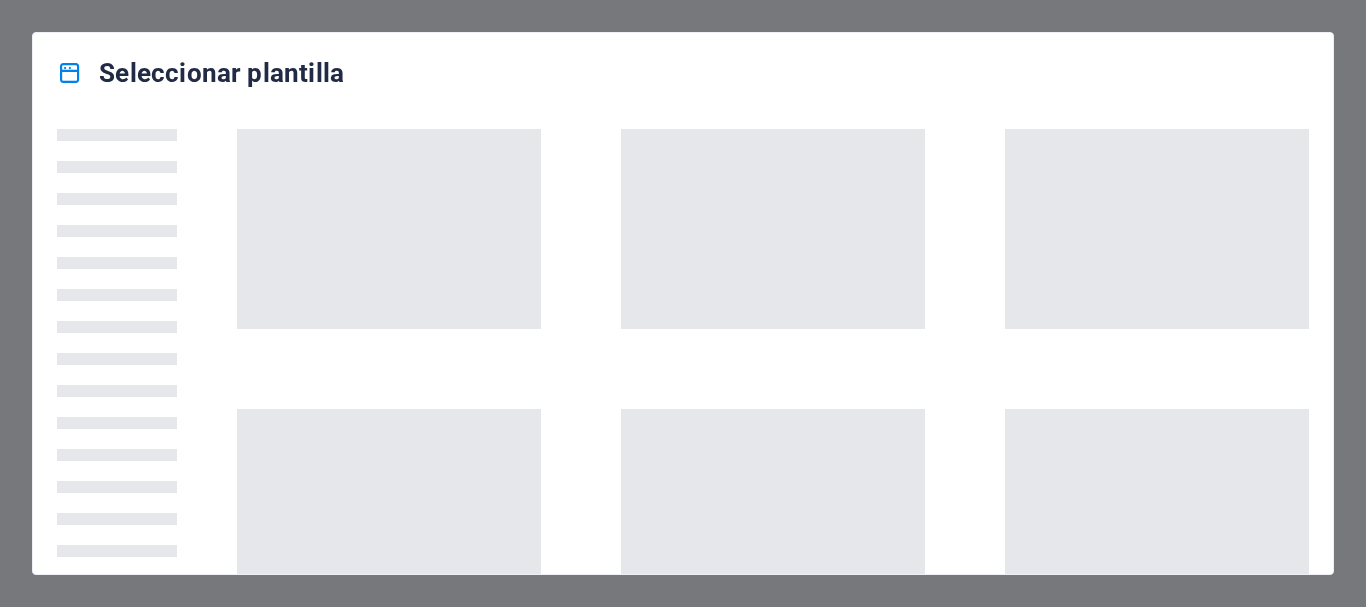 scroll, scrollTop: 0, scrollLeft: 0, axis: both 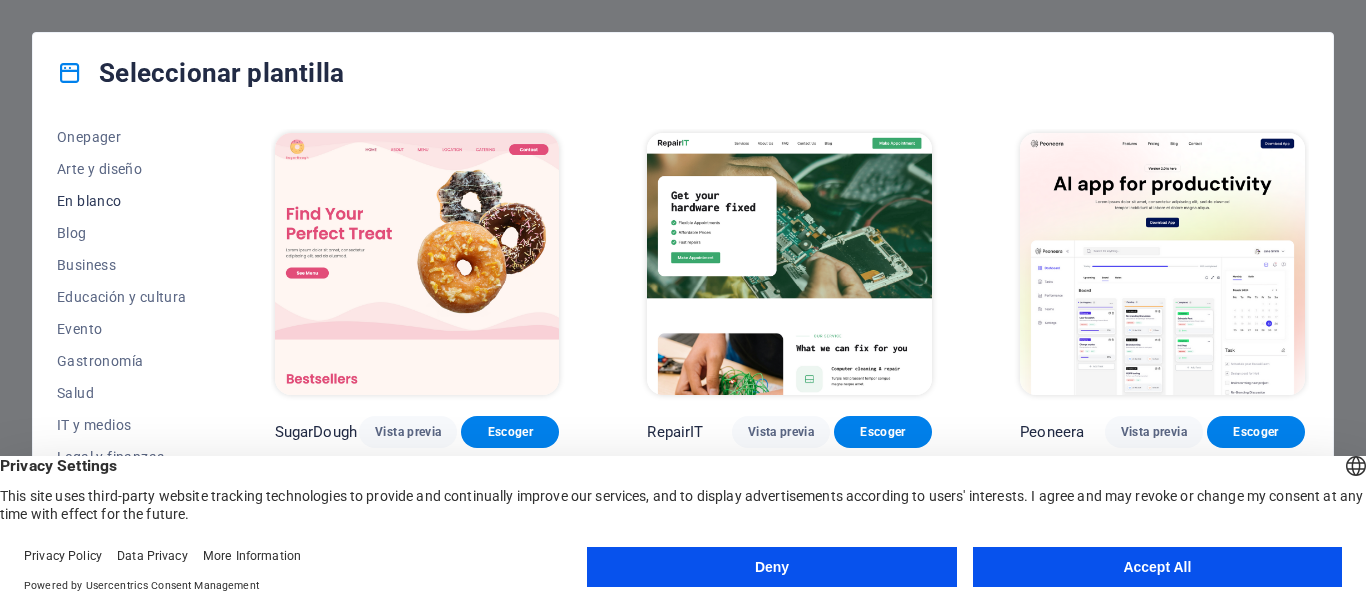 click on "En blanco" at bounding box center (122, 201) 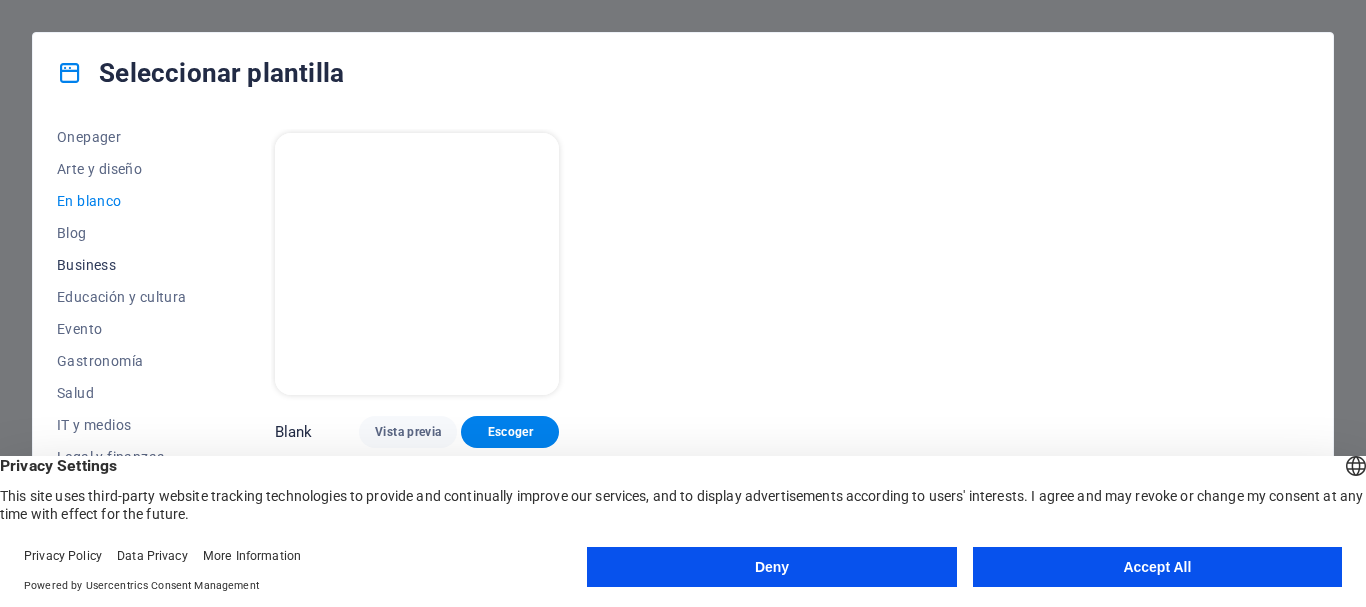 click on "Business" at bounding box center [122, 265] 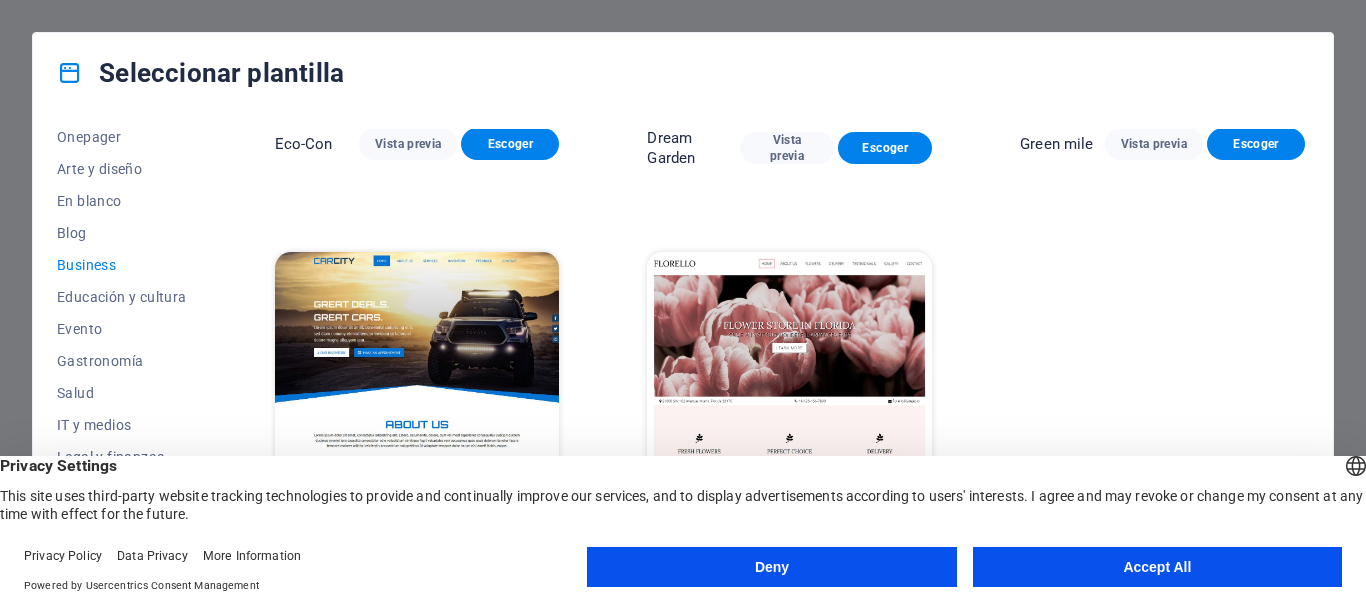 scroll, scrollTop: 300, scrollLeft: 0, axis: vertical 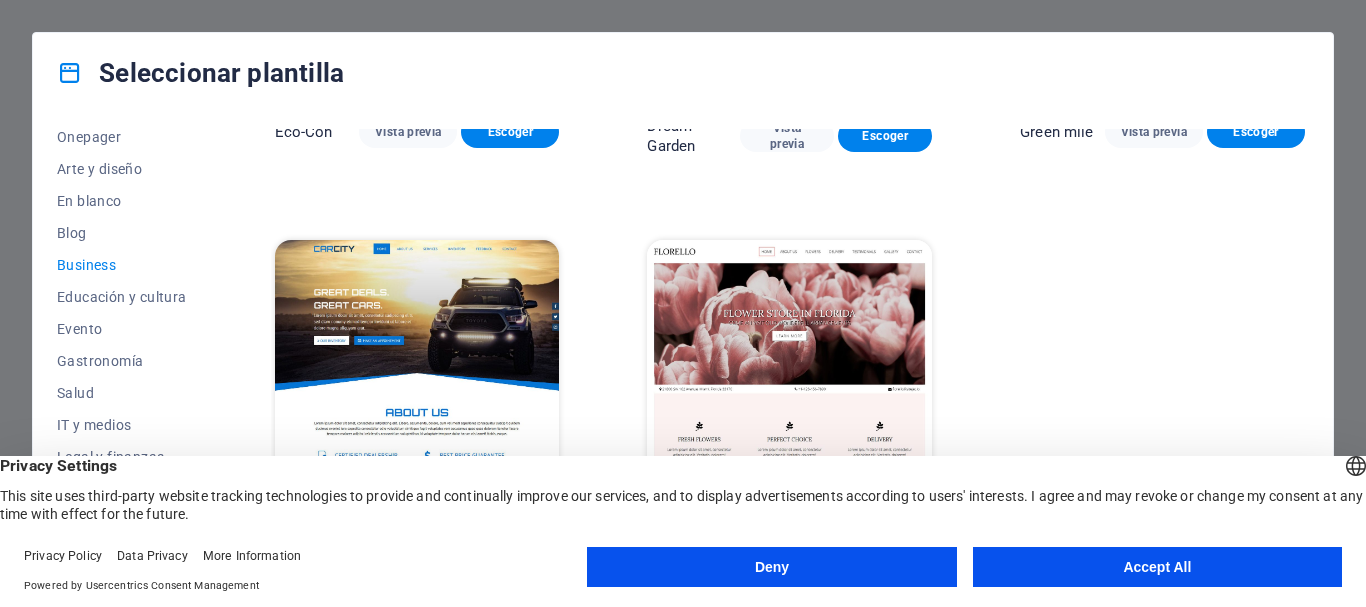 click on "Accept All" at bounding box center (1157, 567) 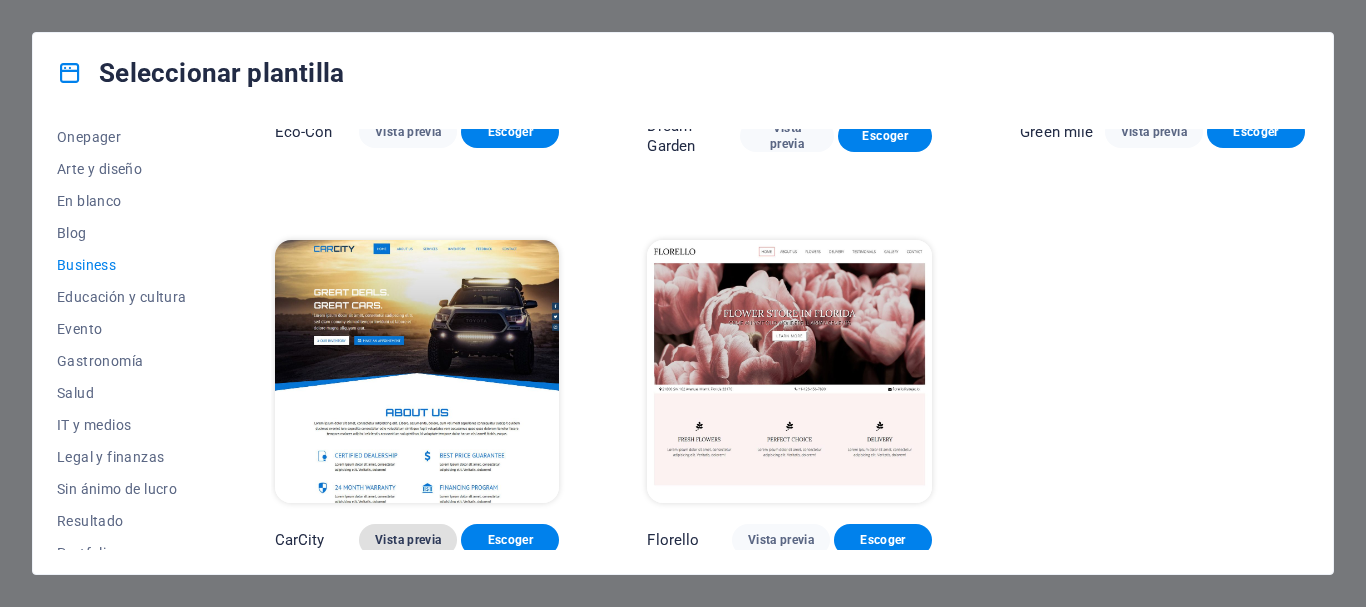 click on "Vista previa" at bounding box center (408, 540) 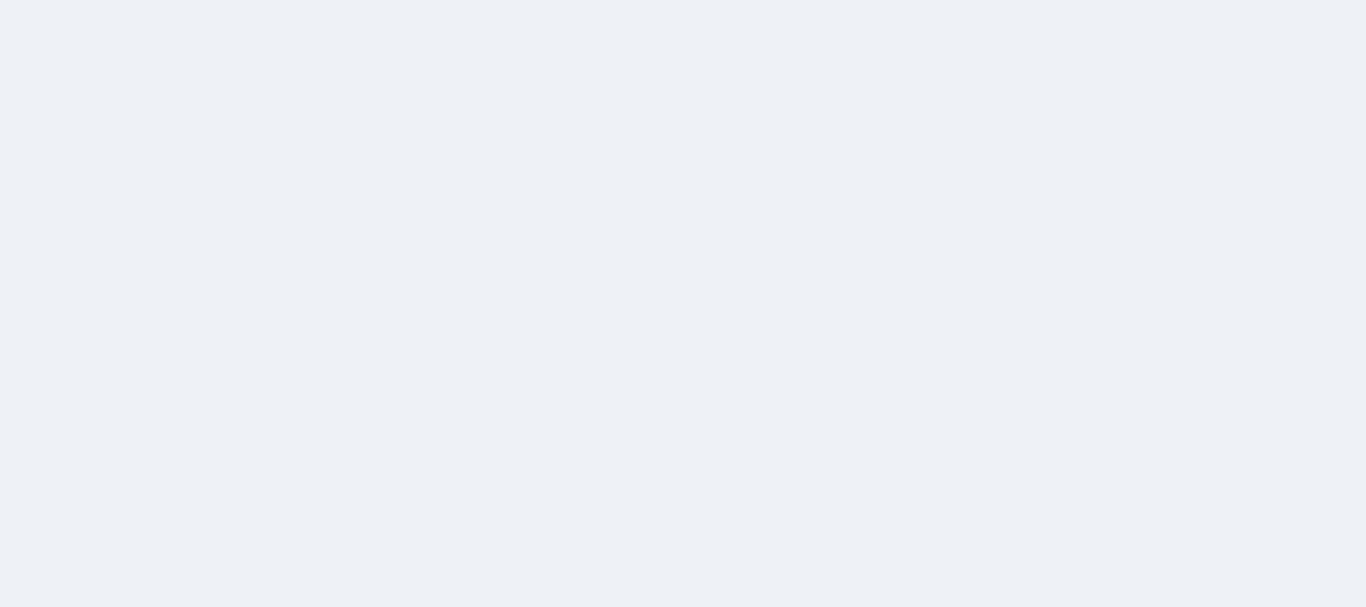 scroll, scrollTop: 0, scrollLeft: 0, axis: both 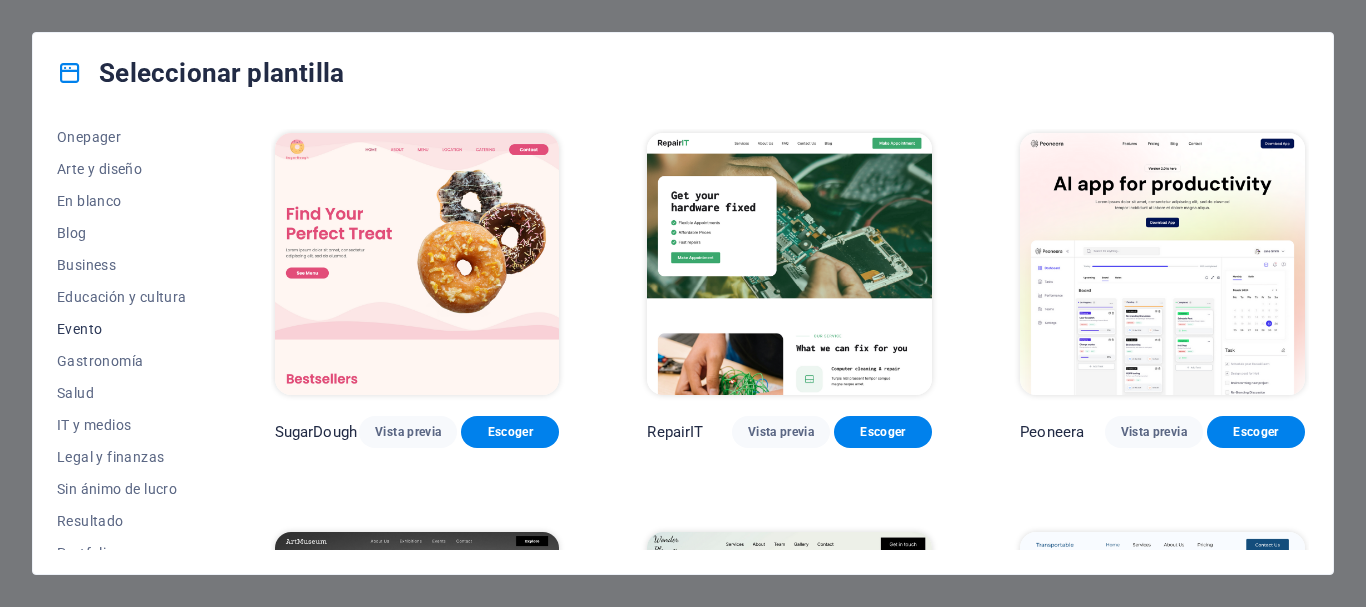 click on "Evento" at bounding box center [122, 329] 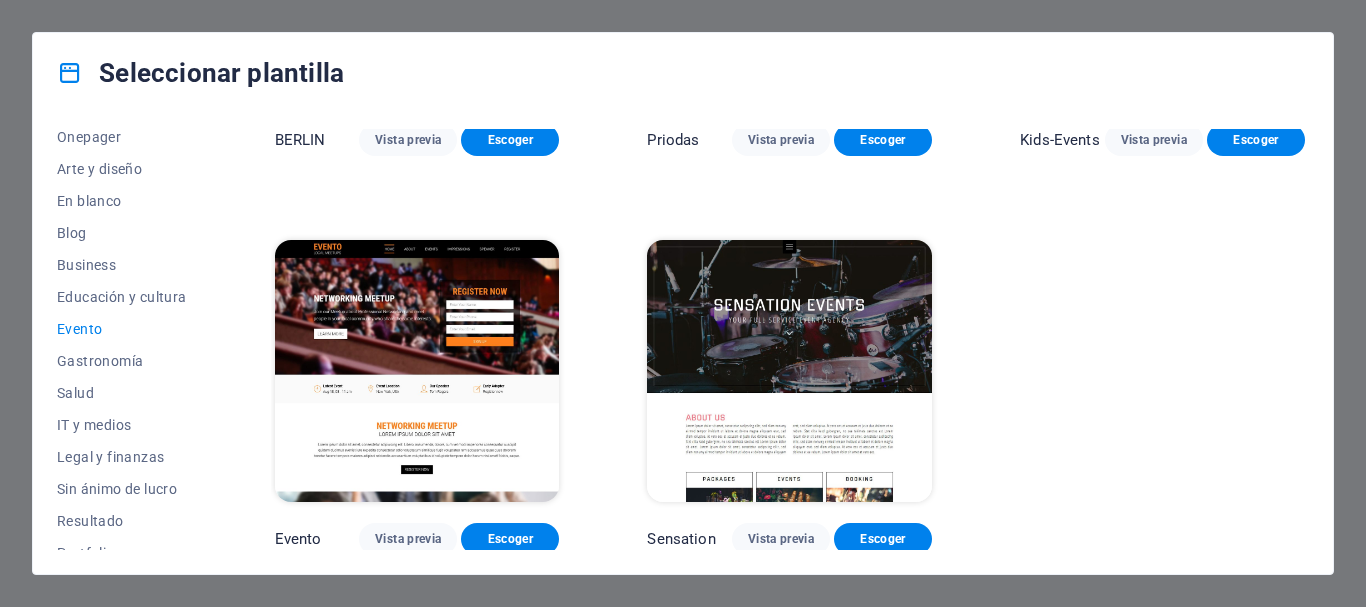 scroll, scrollTop: 706, scrollLeft: 0, axis: vertical 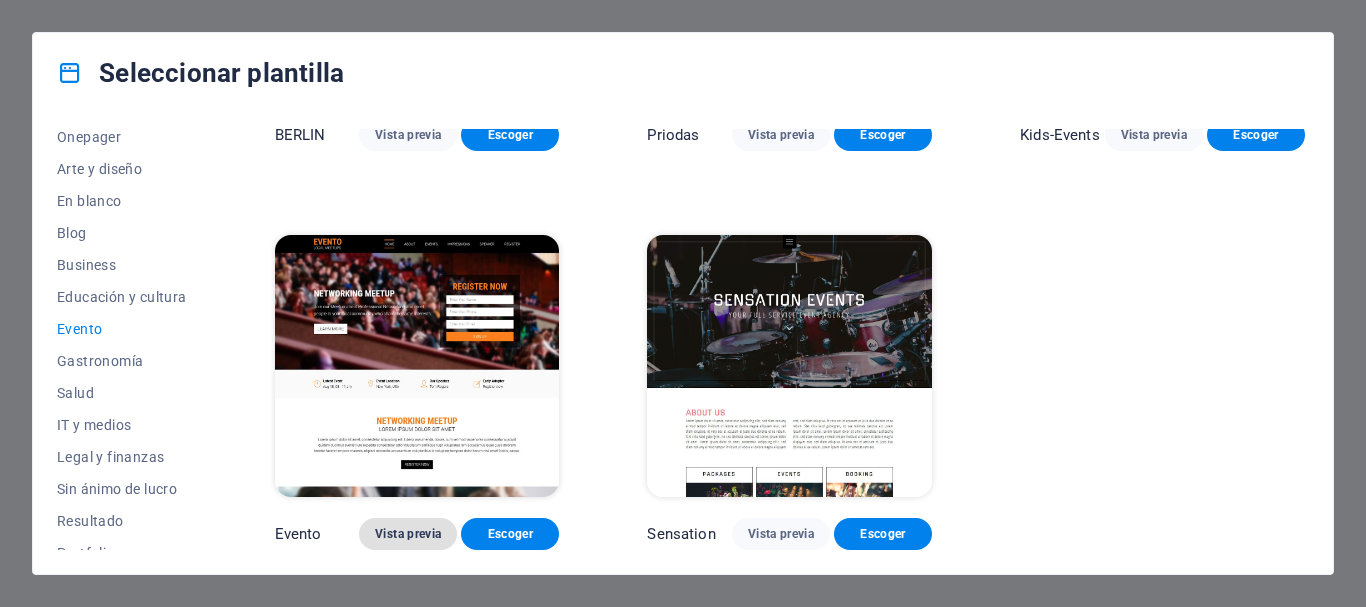 click on "Vista previa" at bounding box center (408, 534) 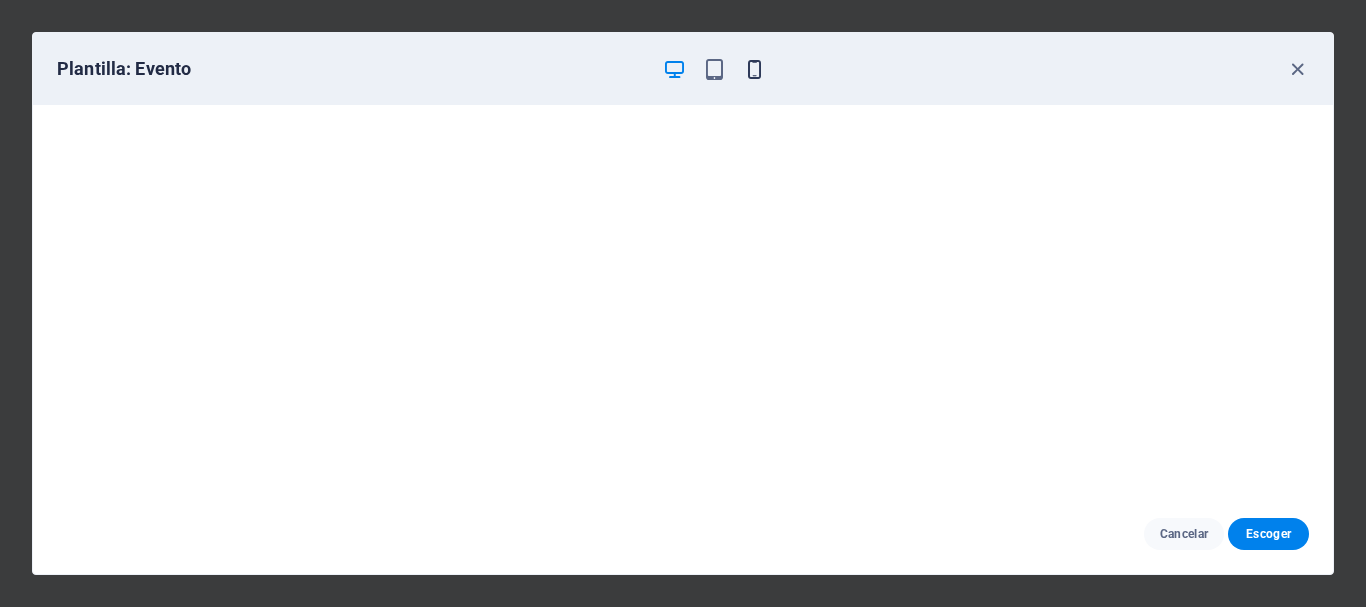 click at bounding box center [754, 69] 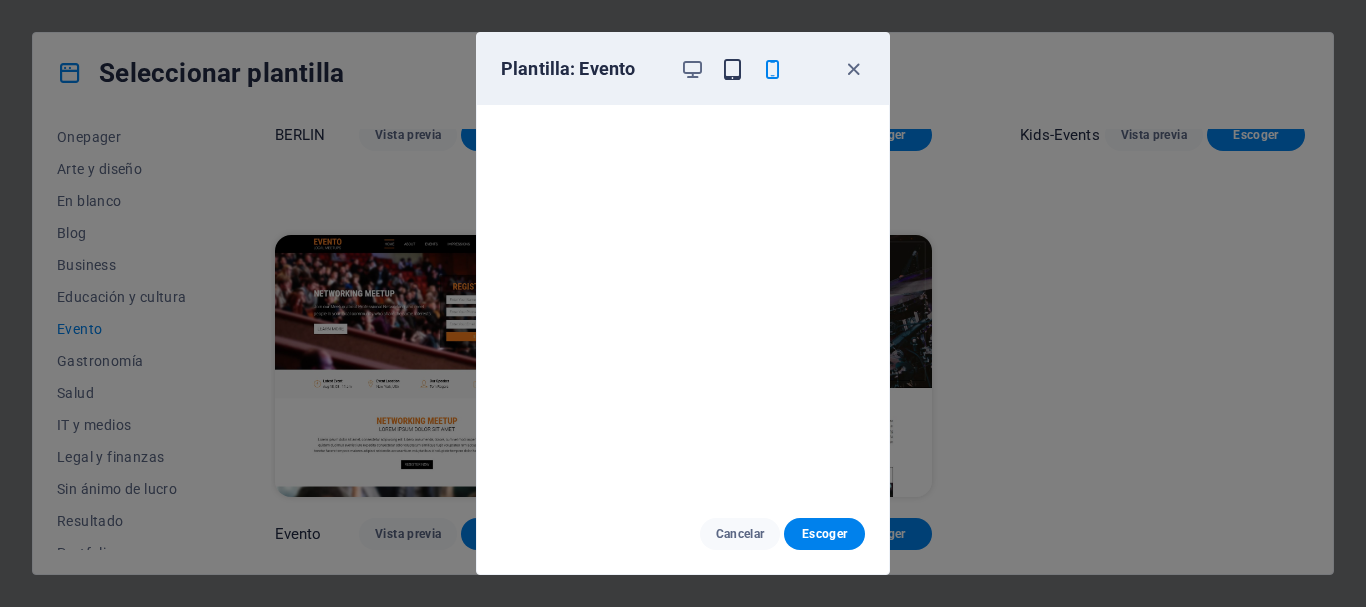 click at bounding box center (732, 69) 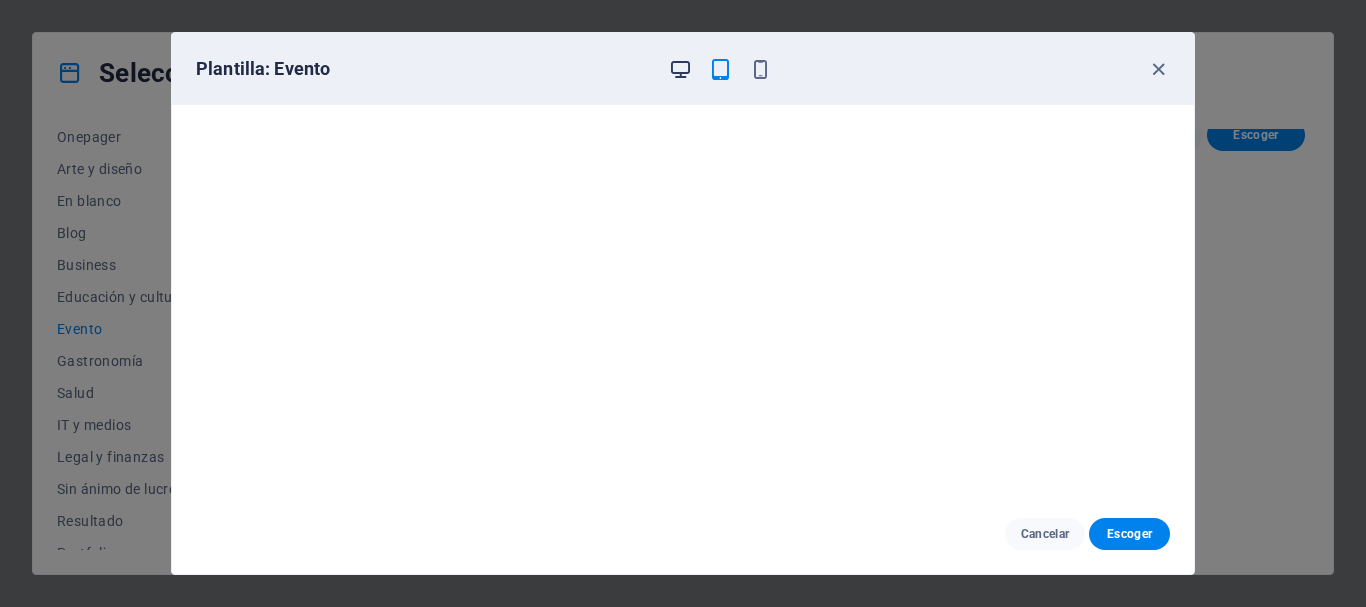 click at bounding box center [680, 69] 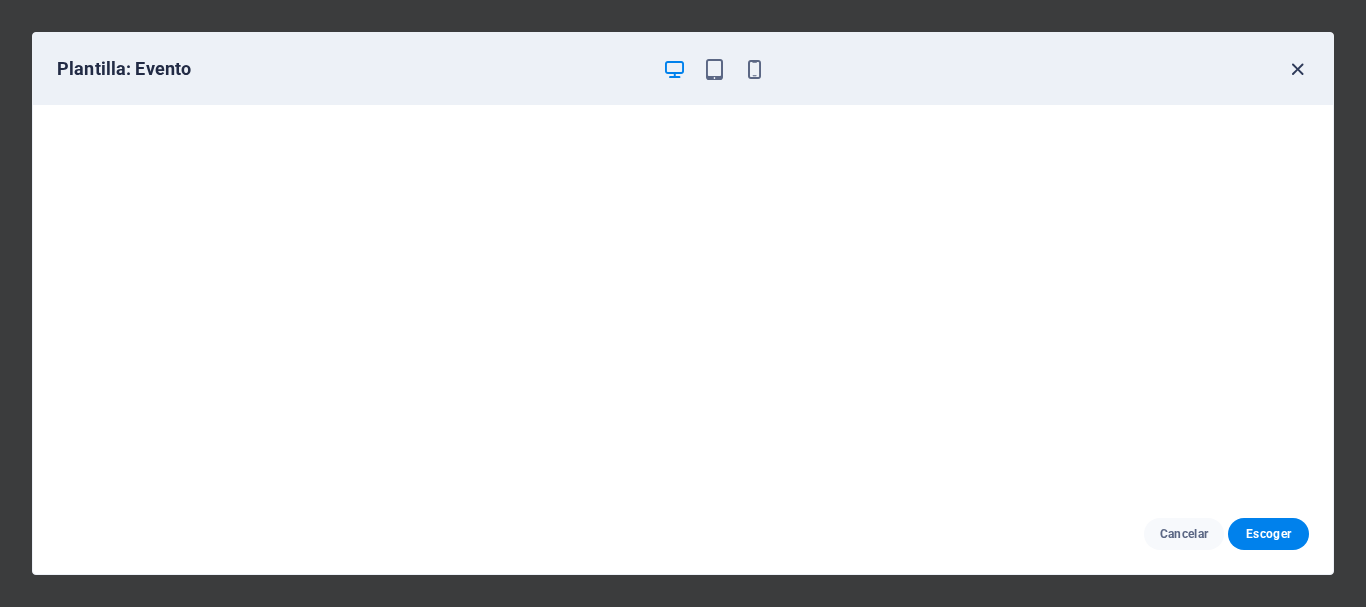 click at bounding box center (1297, 69) 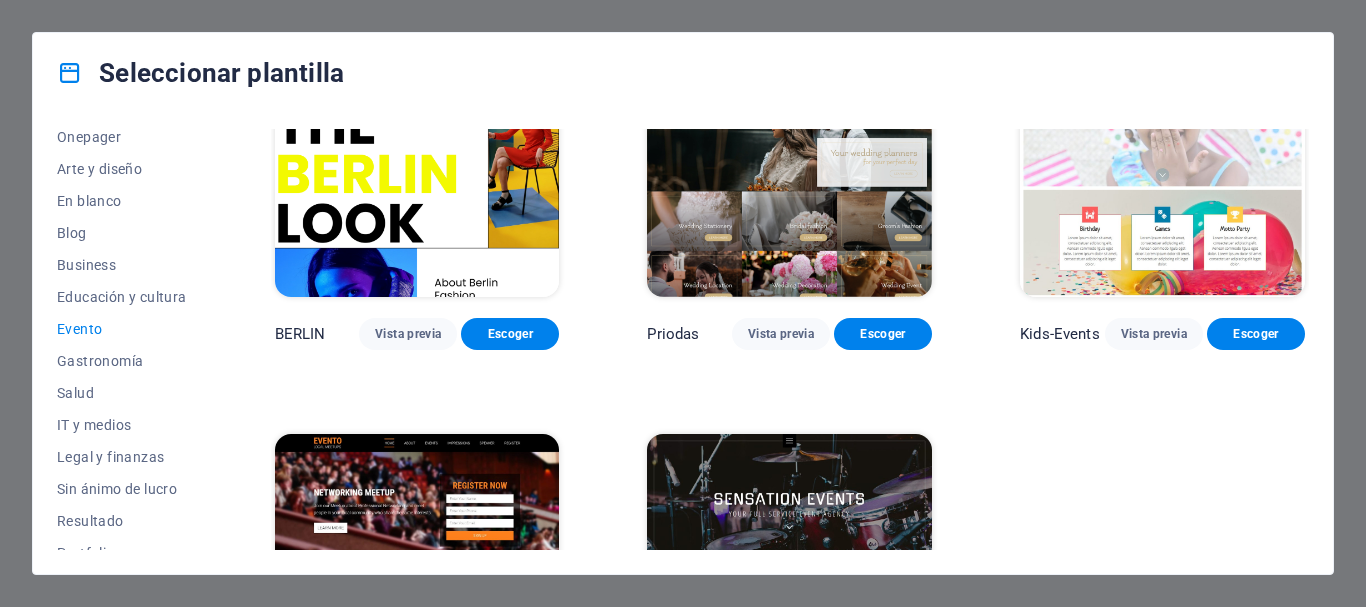 scroll, scrollTop: 706, scrollLeft: 0, axis: vertical 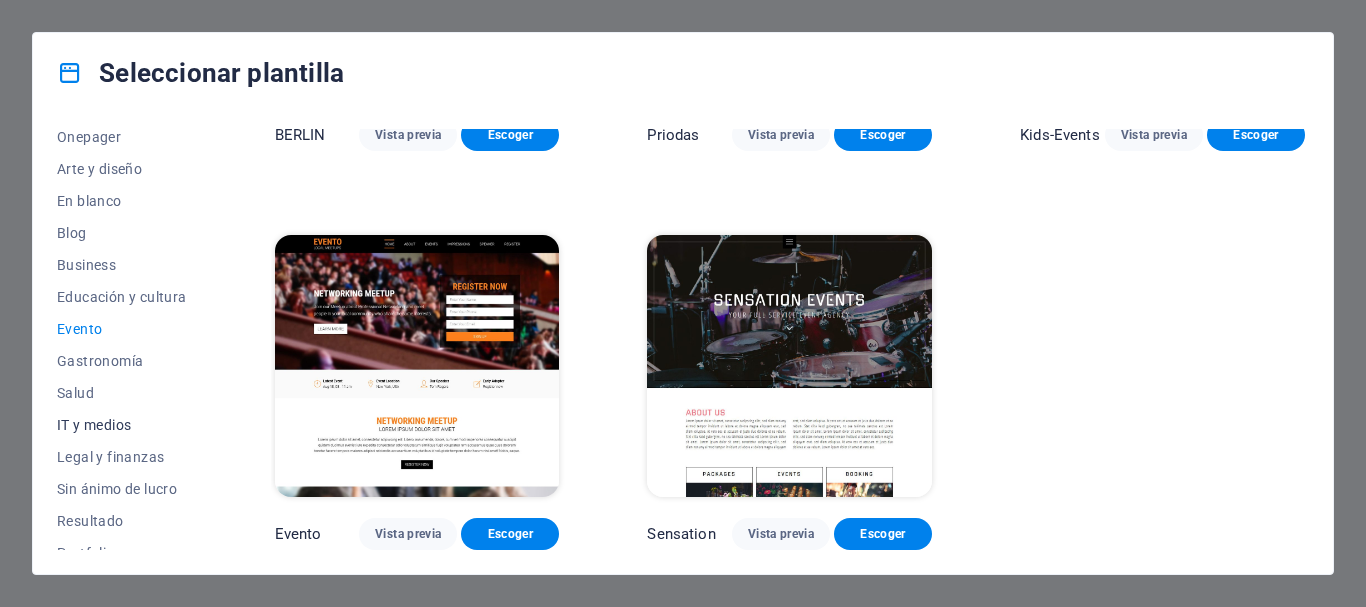 click on "IT y medios" at bounding box center (122, 425) 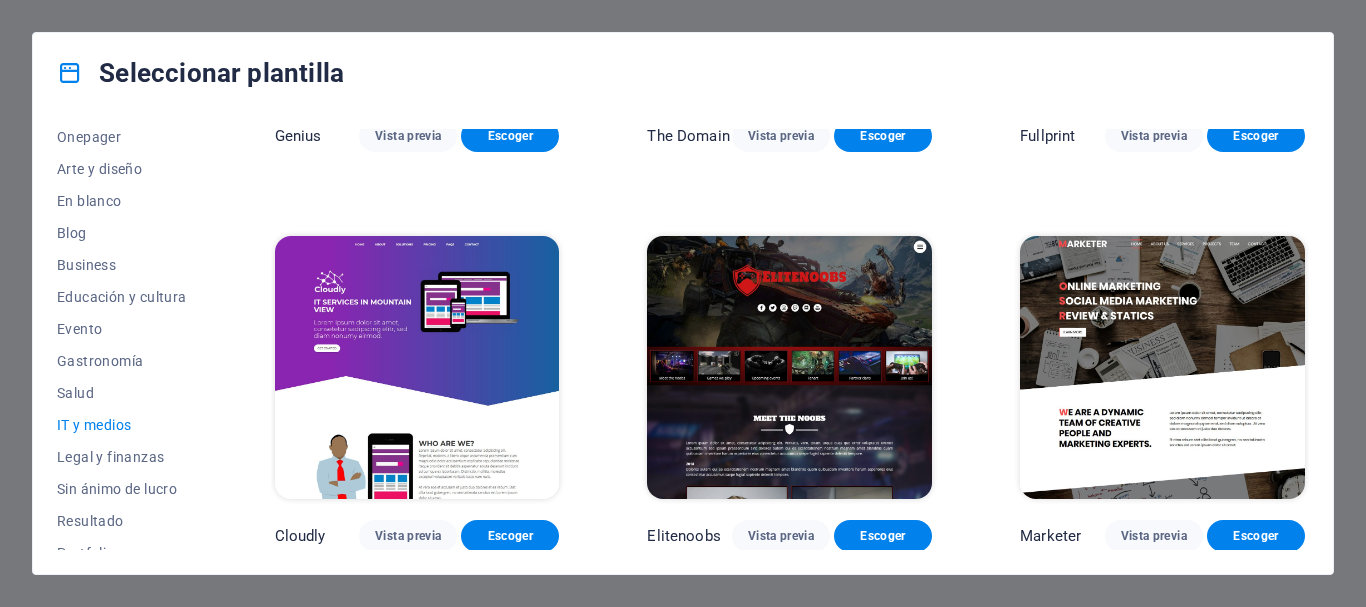 scroll, scrollTop: 1112, scrollLeft: 0, axis: vertical 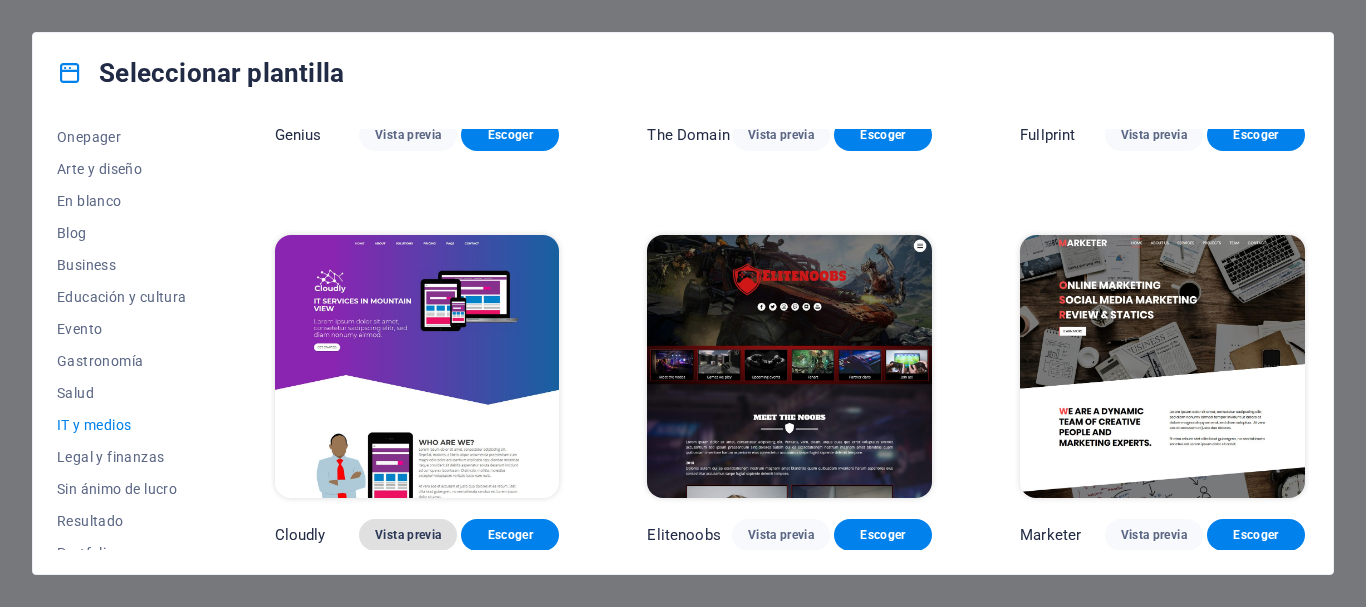 click on "Vista previa" at bounding box center [408, 535] 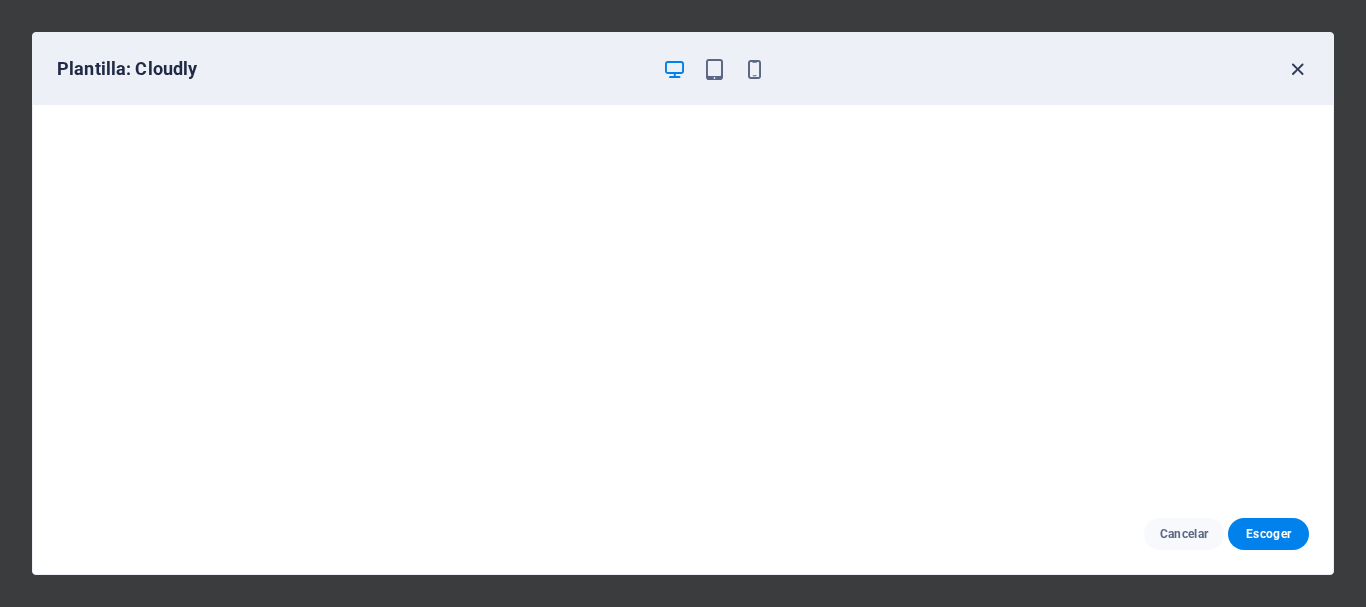 click at bounding box center [1297, 69] 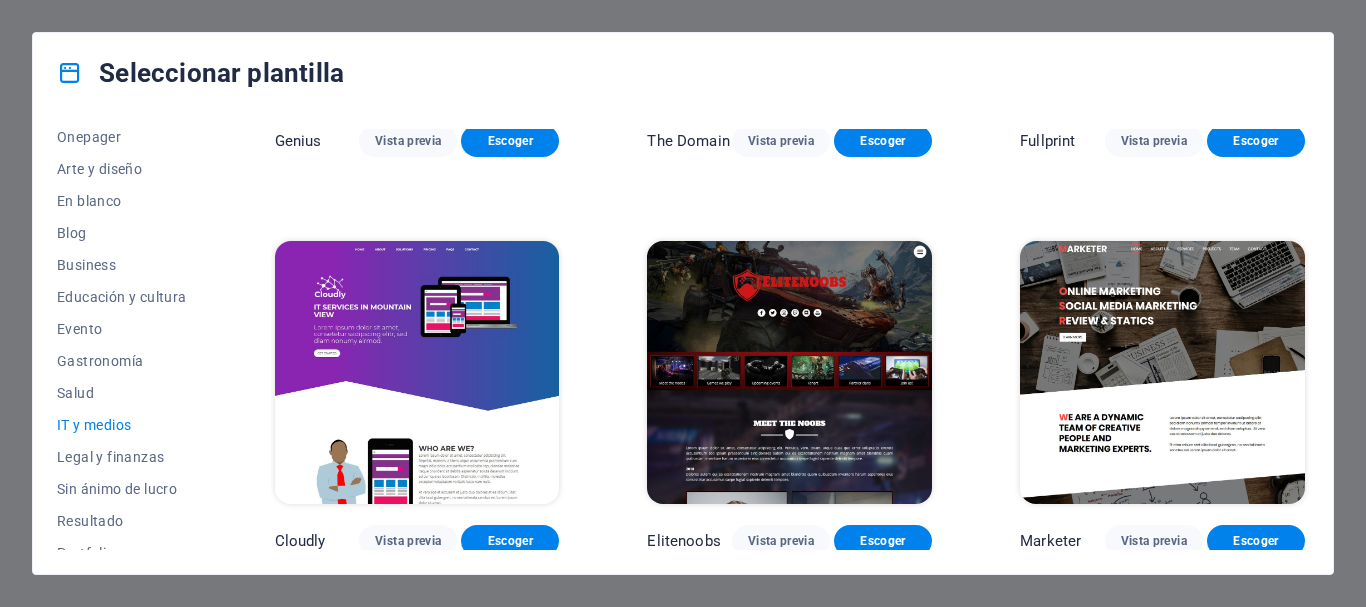 scroll, scrollTop: 1112, scrollLeft: 0, axis: vertical 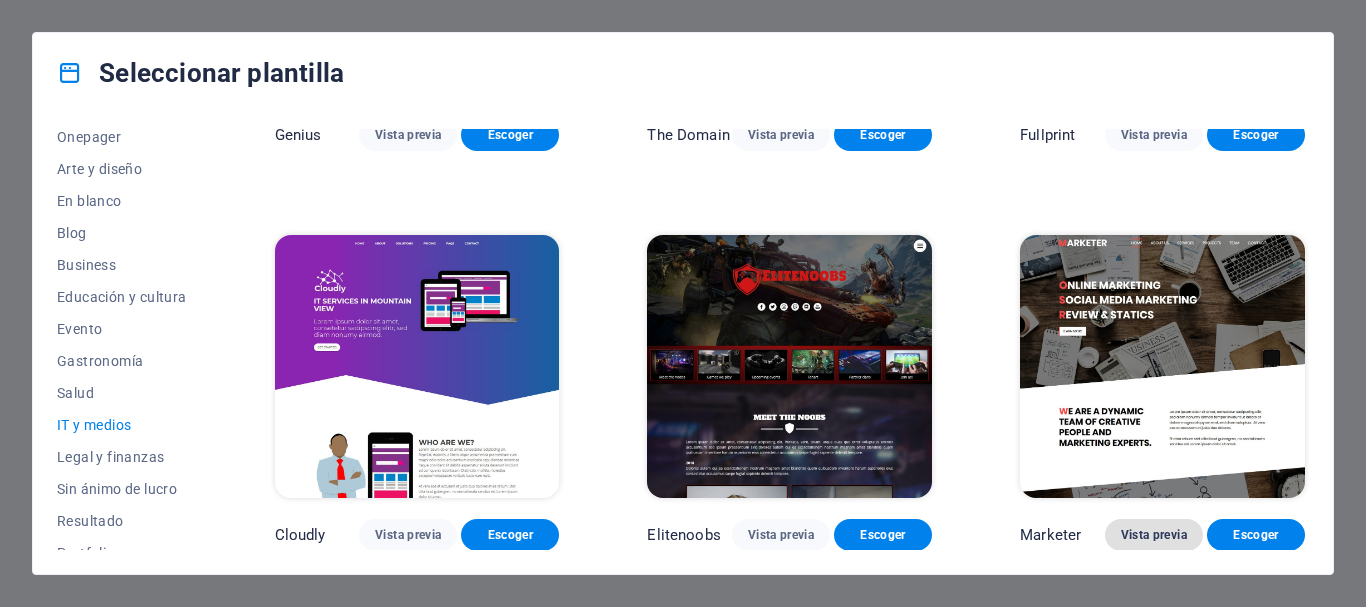 click on "Vista previa" at bounding box center (1154, 535) 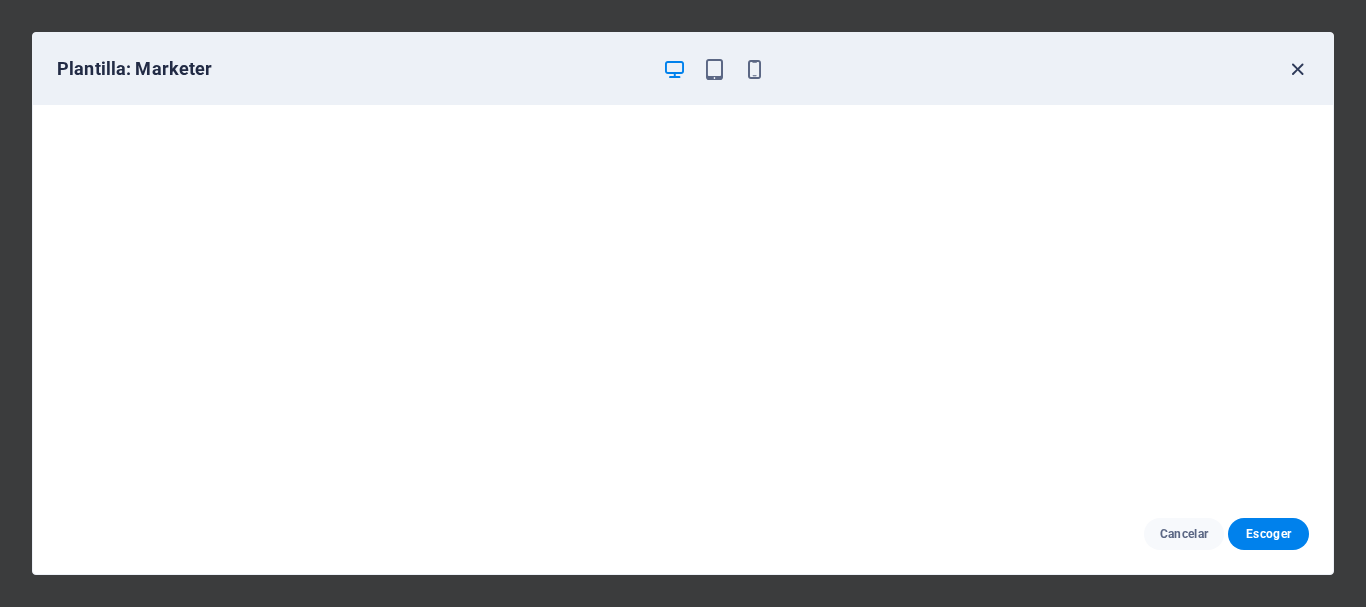click at bounding box center [1297, 69] 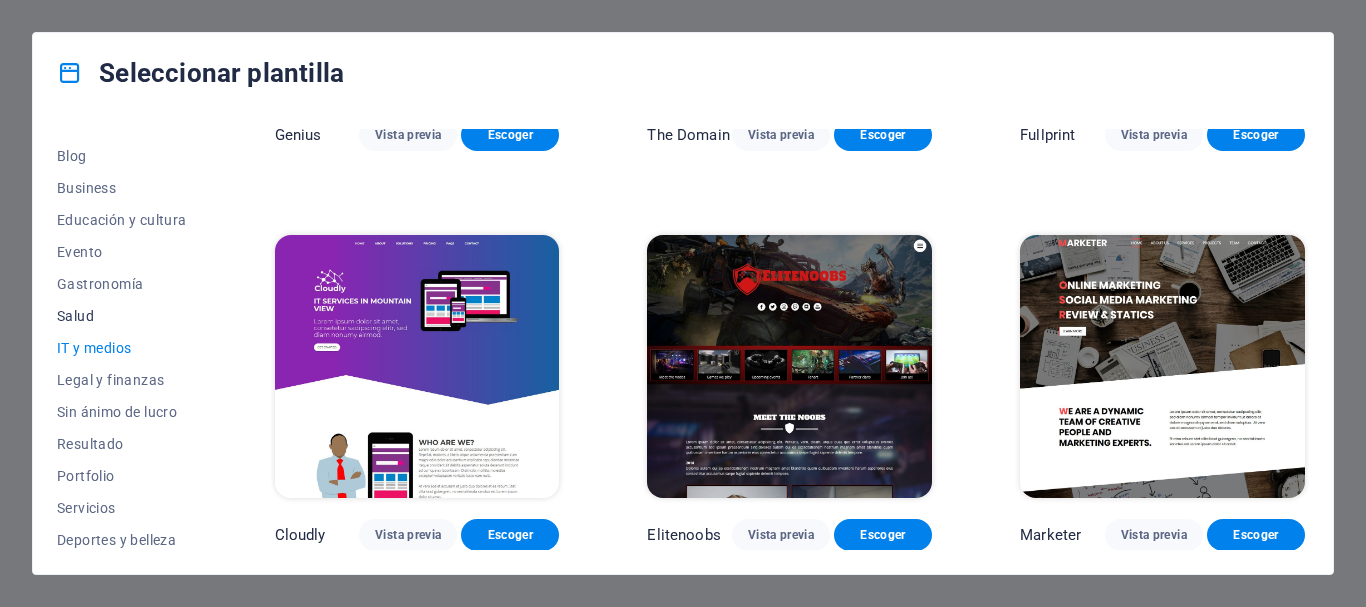 scroll, scrollTop: 379, scrollLeft: 0, axis: vertical 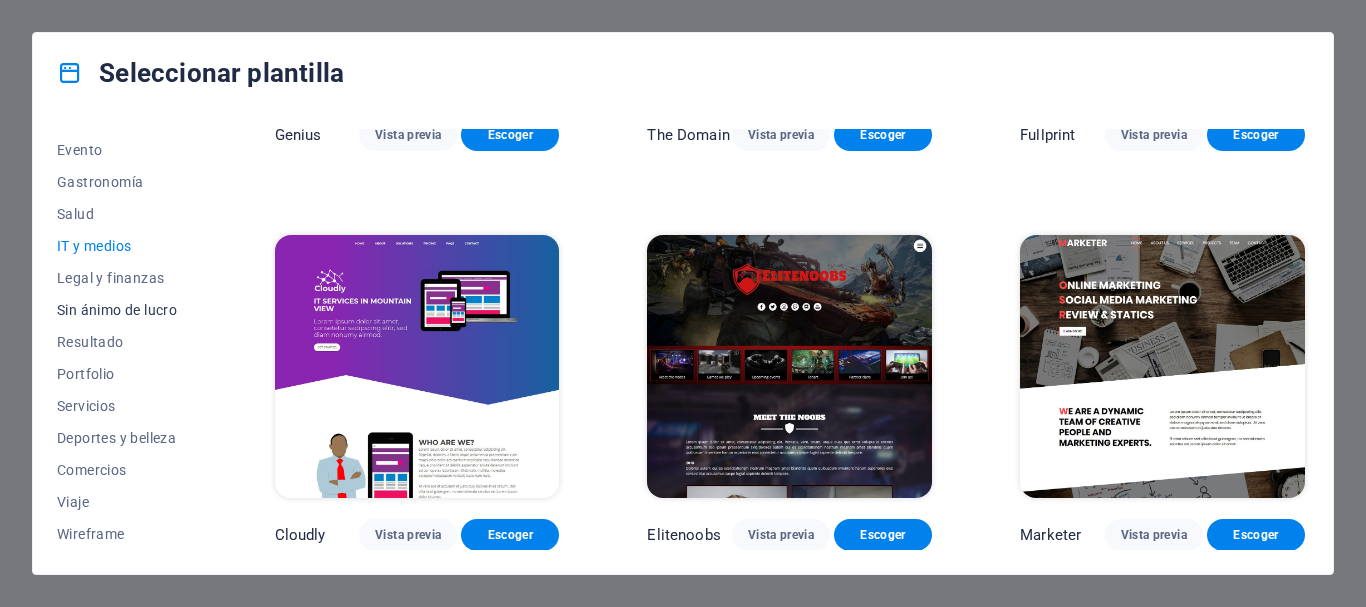 click on "Sin ánimo de lucro" at bounding box center (122, 310) 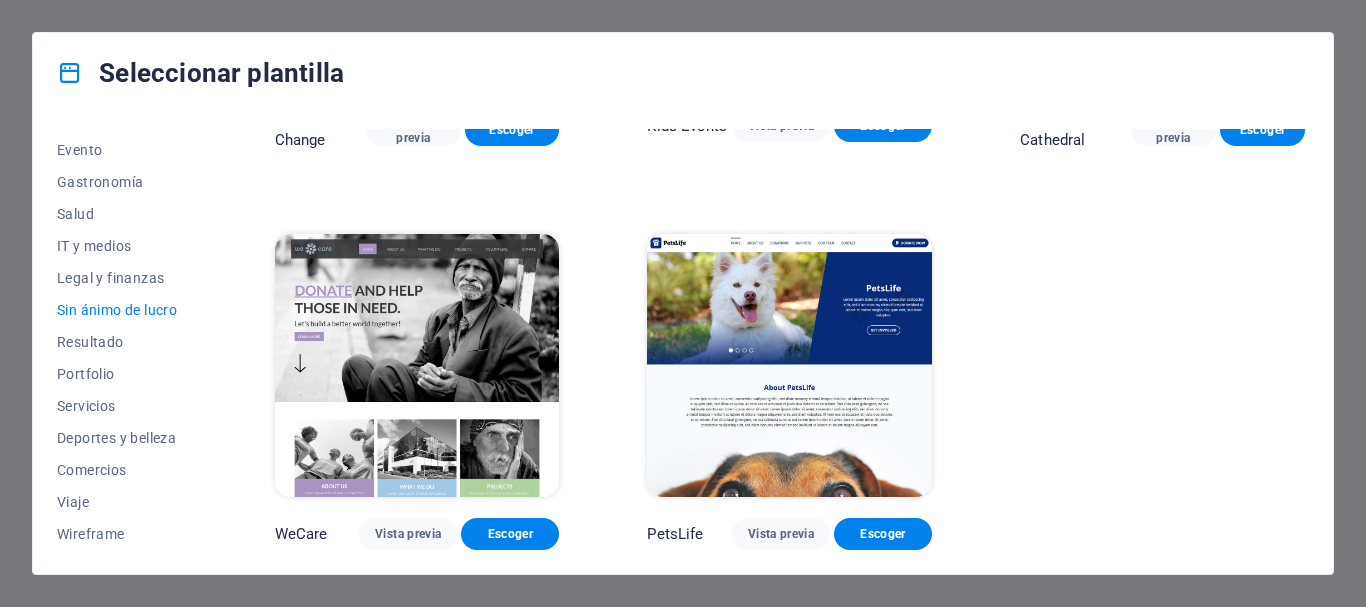 scroll, scrollTop: 0, scrollLeft: 0, axis: both 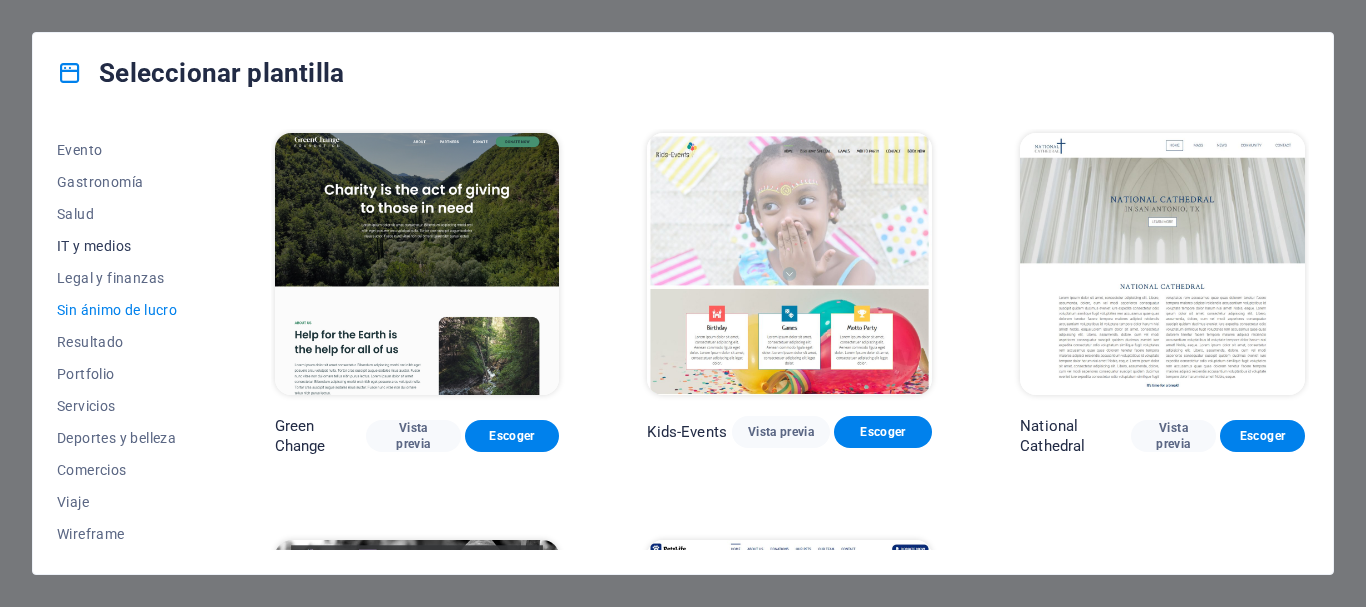 click on "IT y medios" at bounding box center [122, 246] 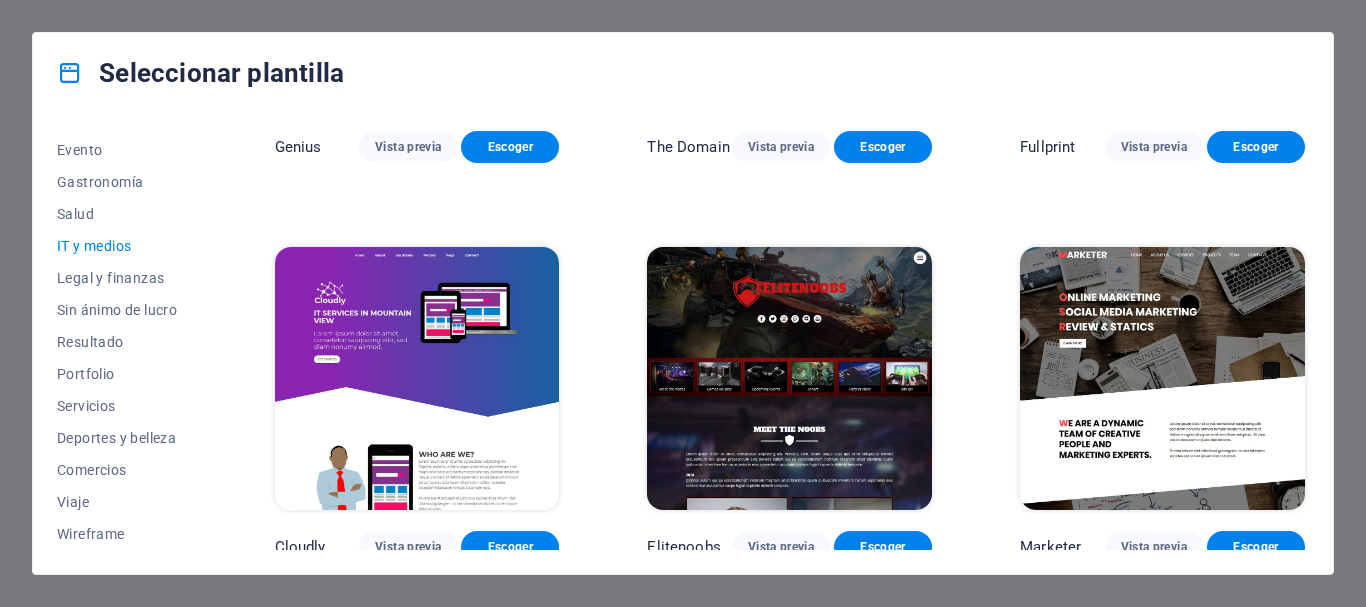 scroll, scrollTop: 1112, scrollLeft: 0, axis: vertical 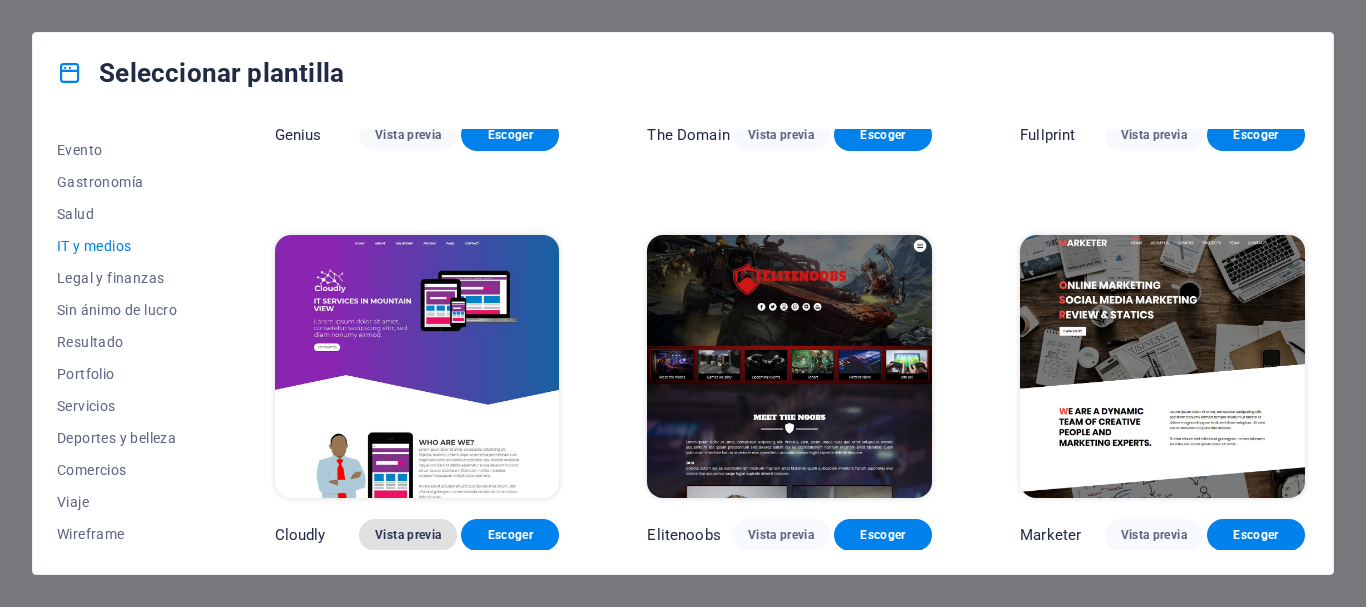 click on "Vista previa" at bounding box center (408, 535) 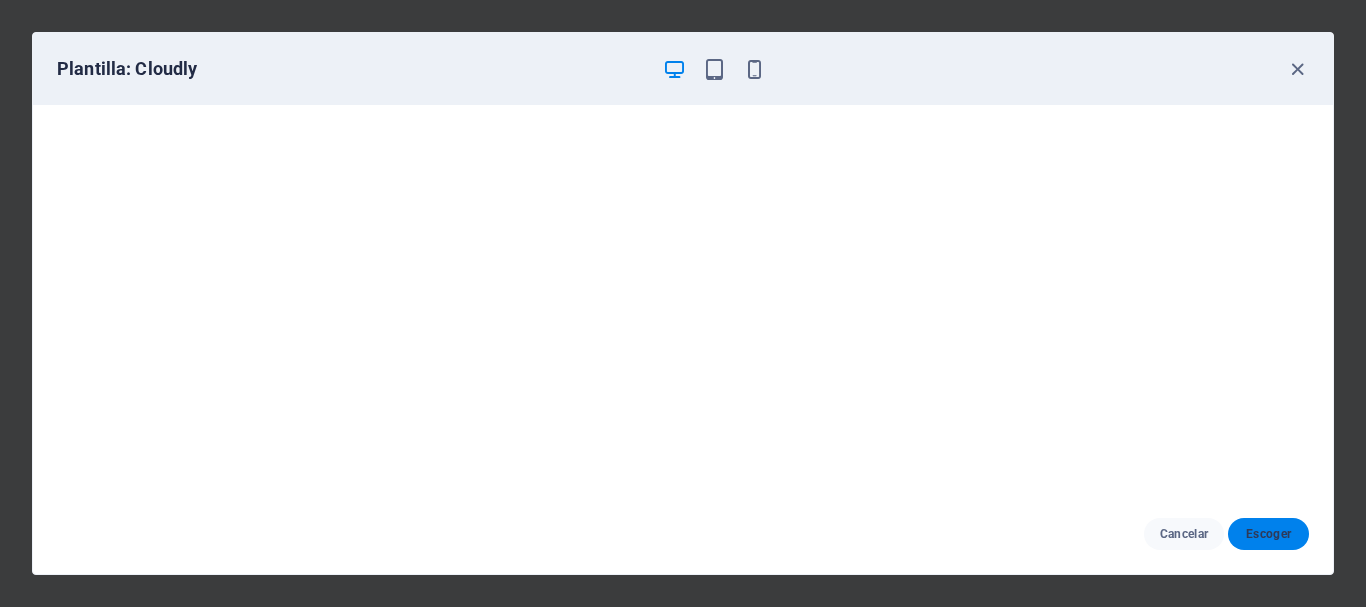 click on "Escoger" at bounding box center [1268, 534] 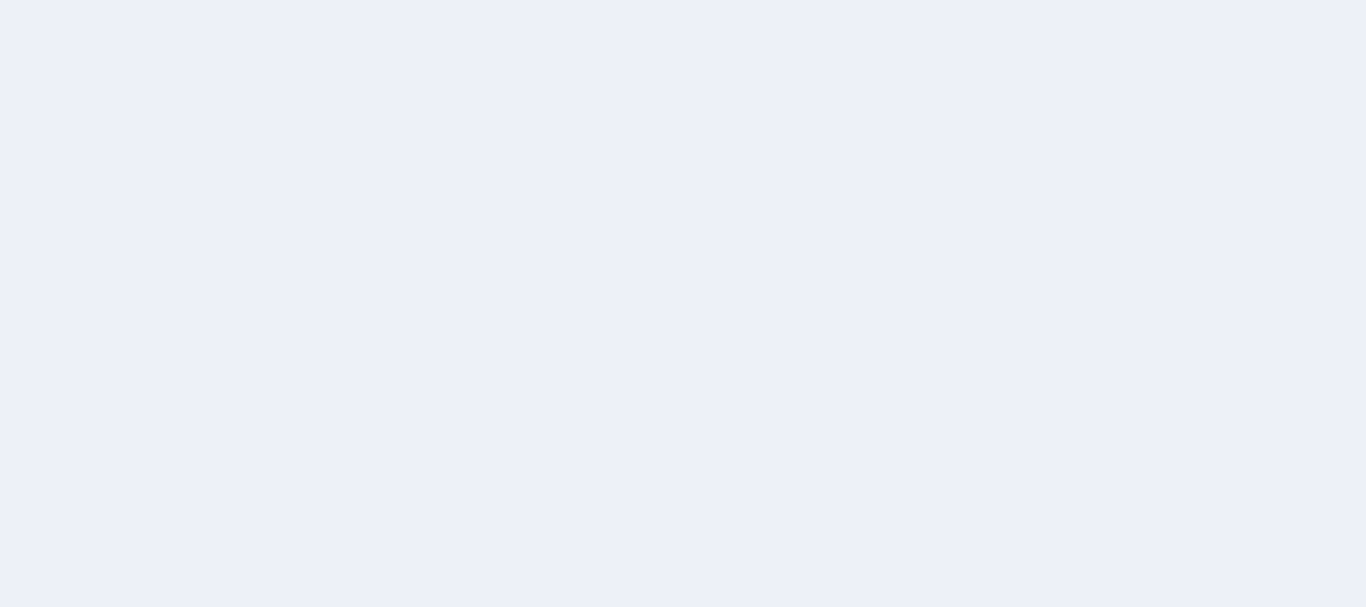 scroll, scrollTop: 0, scrollLeft: 0, axis: both 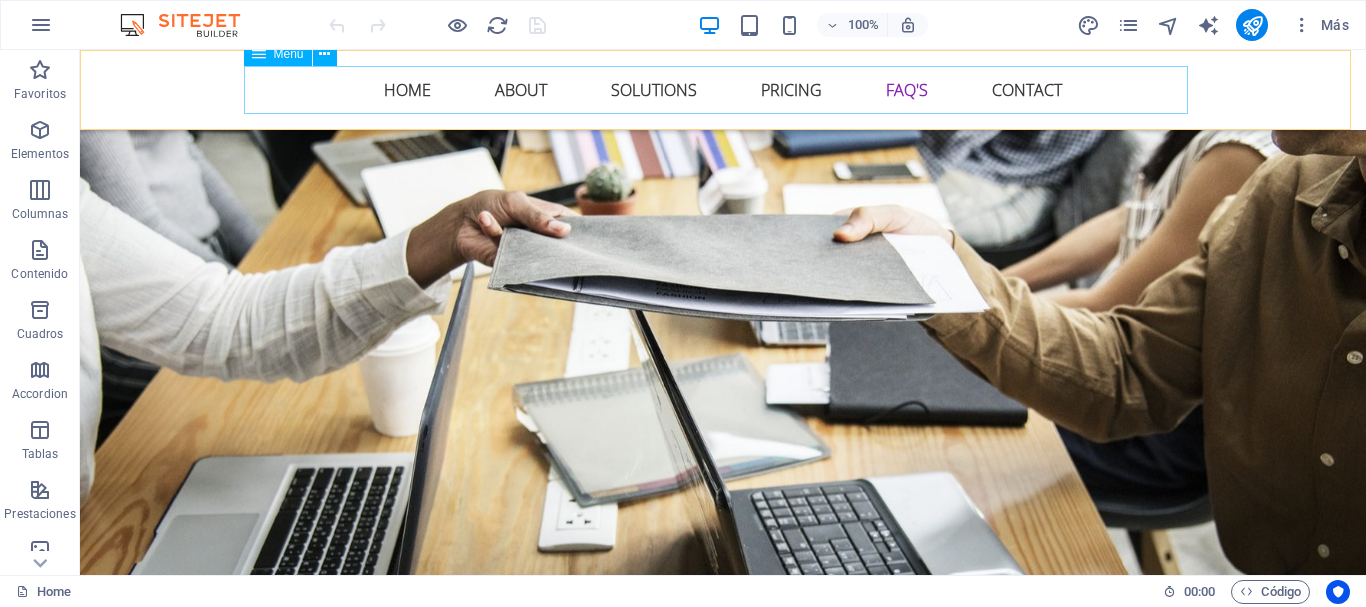 click on "Home About Solutions Pricing FAQ's Contact" at bounding box center [723, 90] 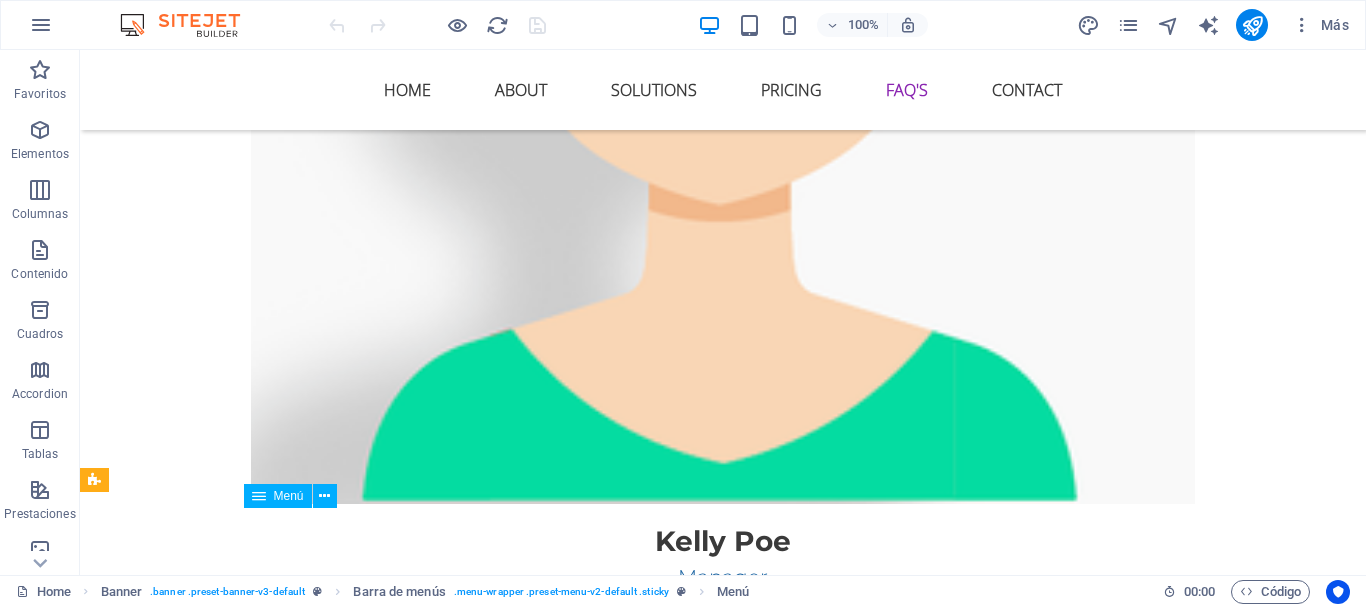 scroll, scrollTop: 5800, scrollLeft: 0, axis: vertical 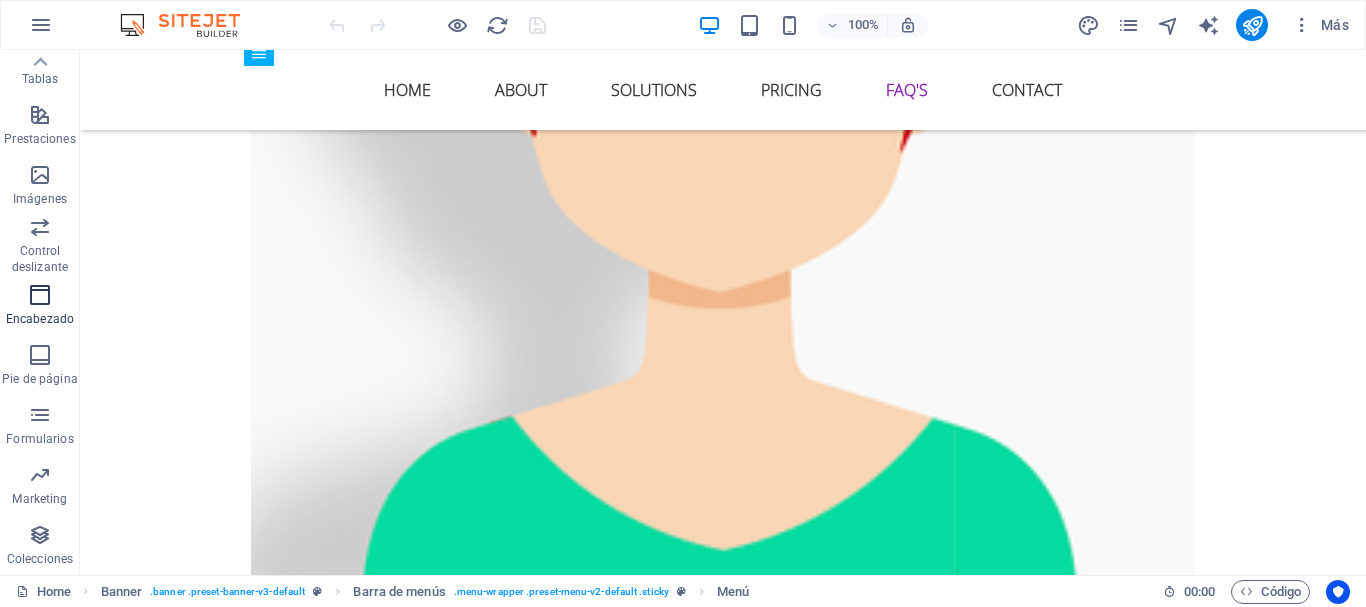 click at bounding box center [40, 295] 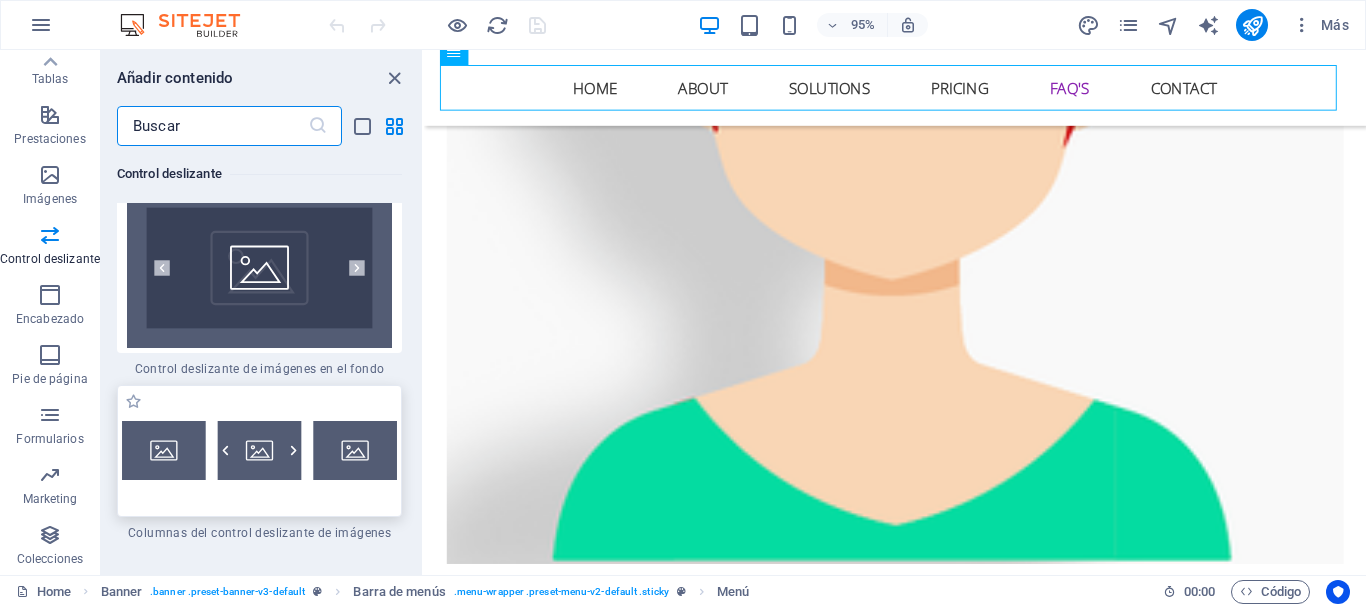 scroll, scrollTop: 23879, scrollLeft: 0, axis: vertical 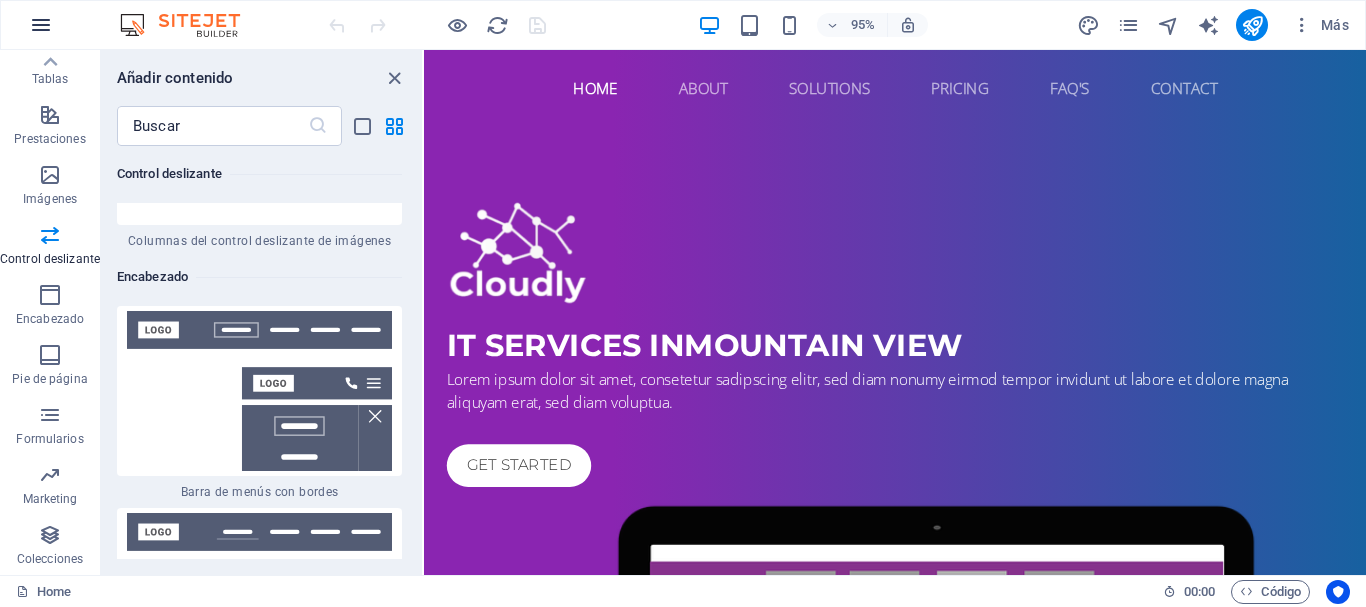 click at bounding box center (41, 25) 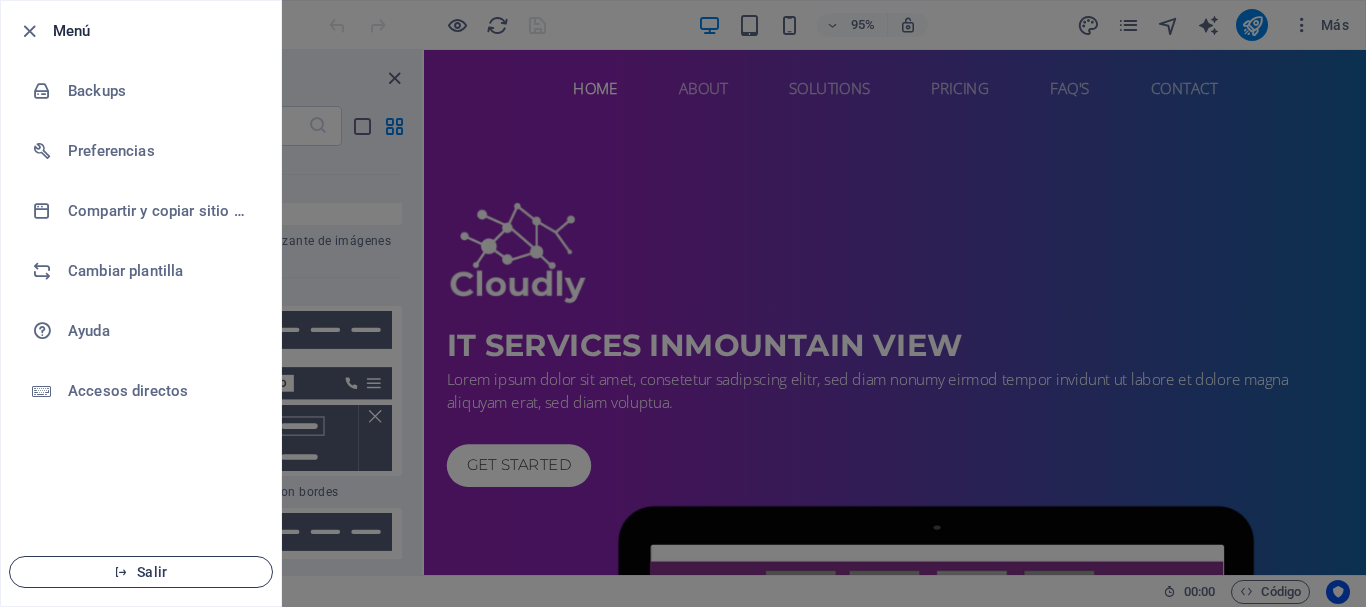 click on "Salir" at bounding box center [141, 572] 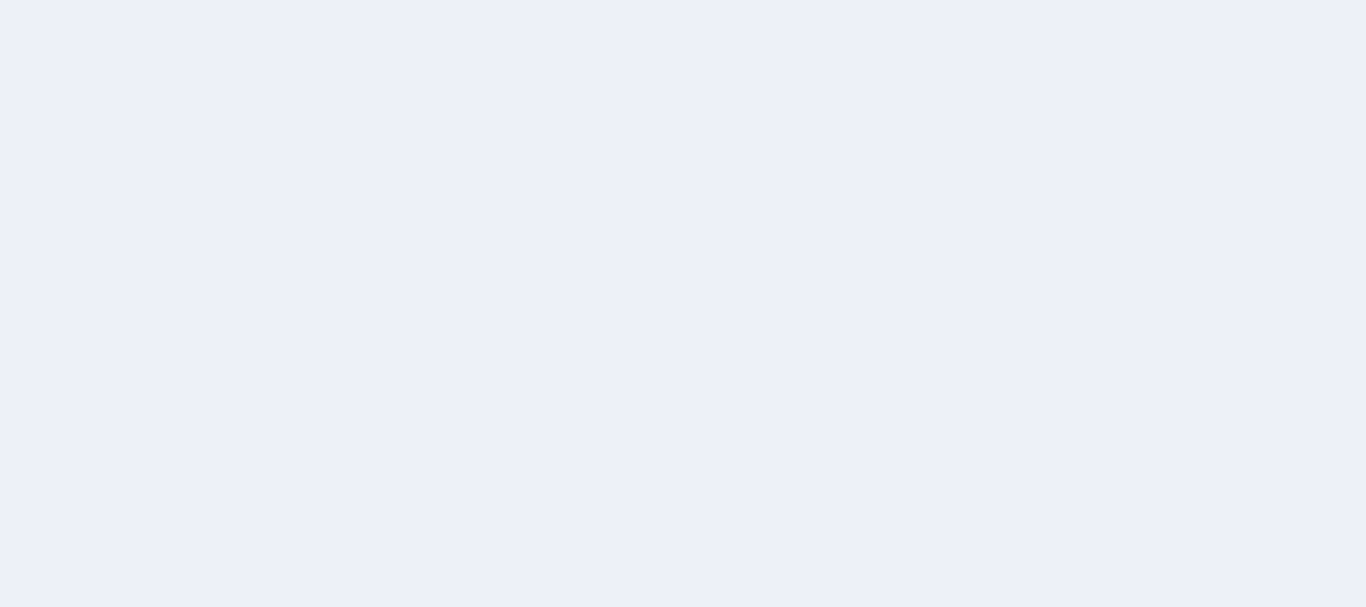 scroll, scrollTop: 0, scrollLeft: 0, axis: both 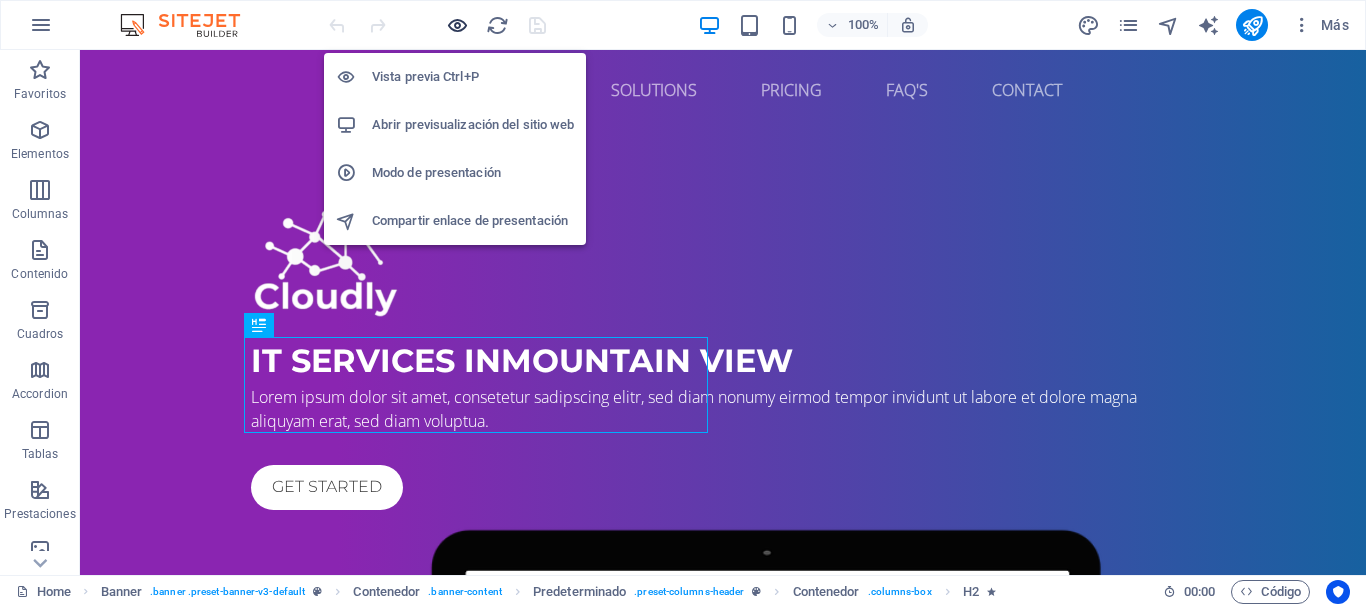 click at bounding box center (457, 25) 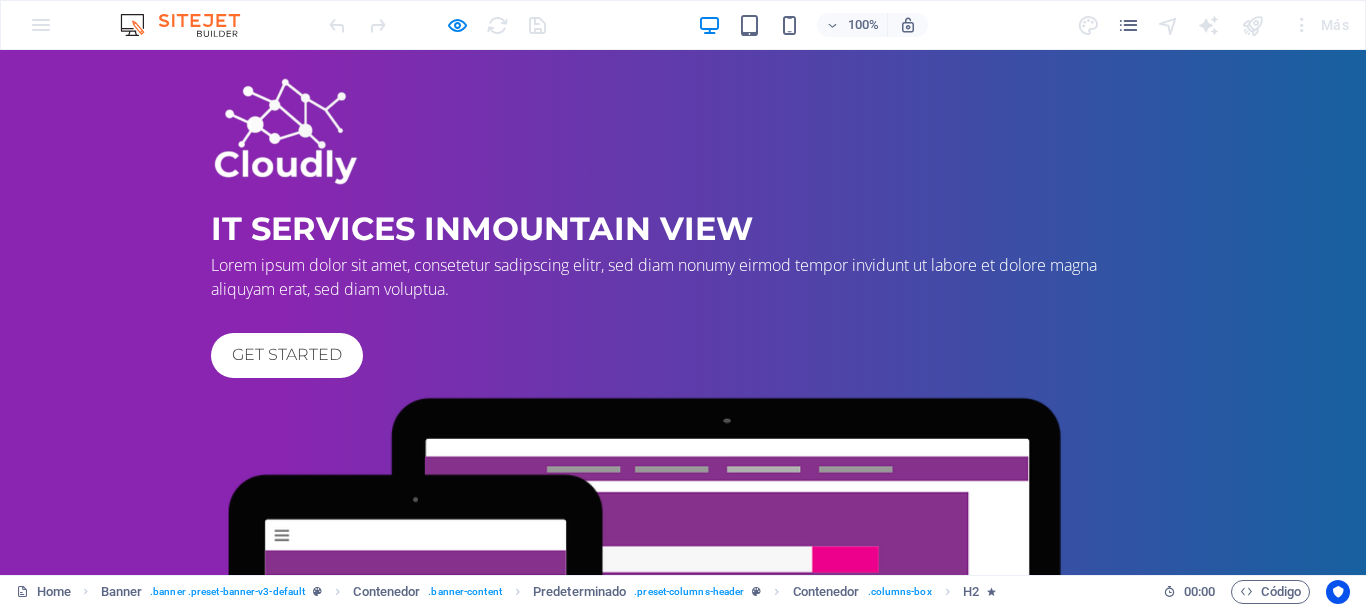 scroll, scrollTop: 0, scrollLeft: 0, axis: both 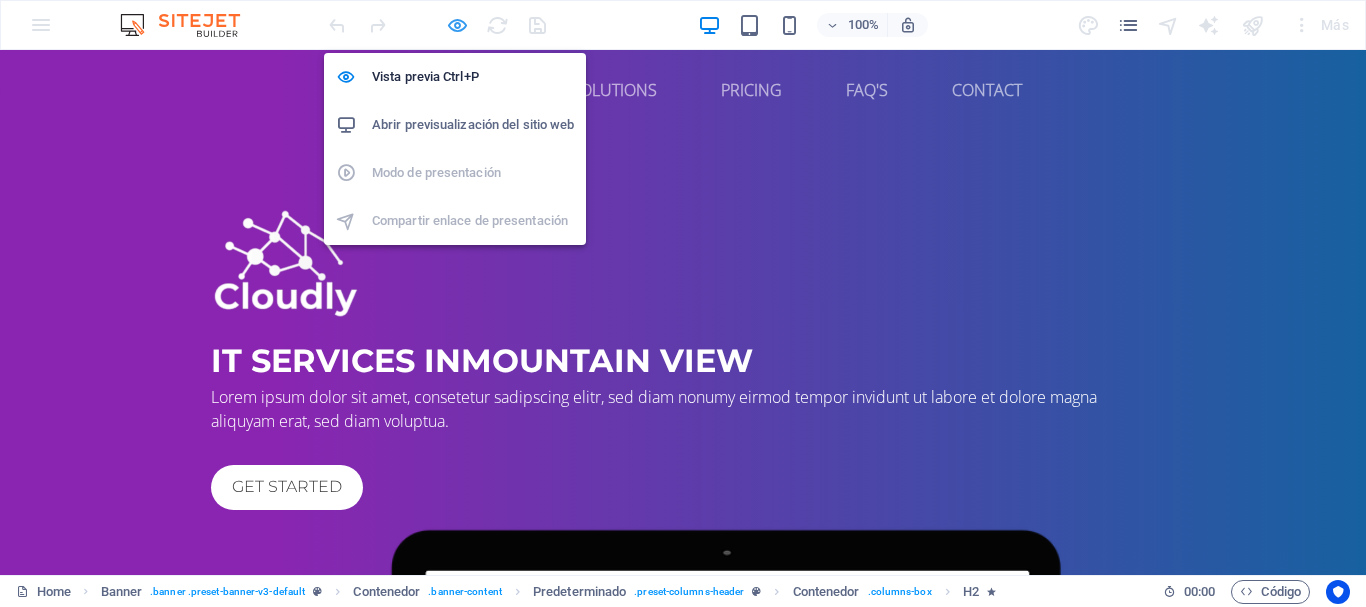 click at bounding box center (457, 25) 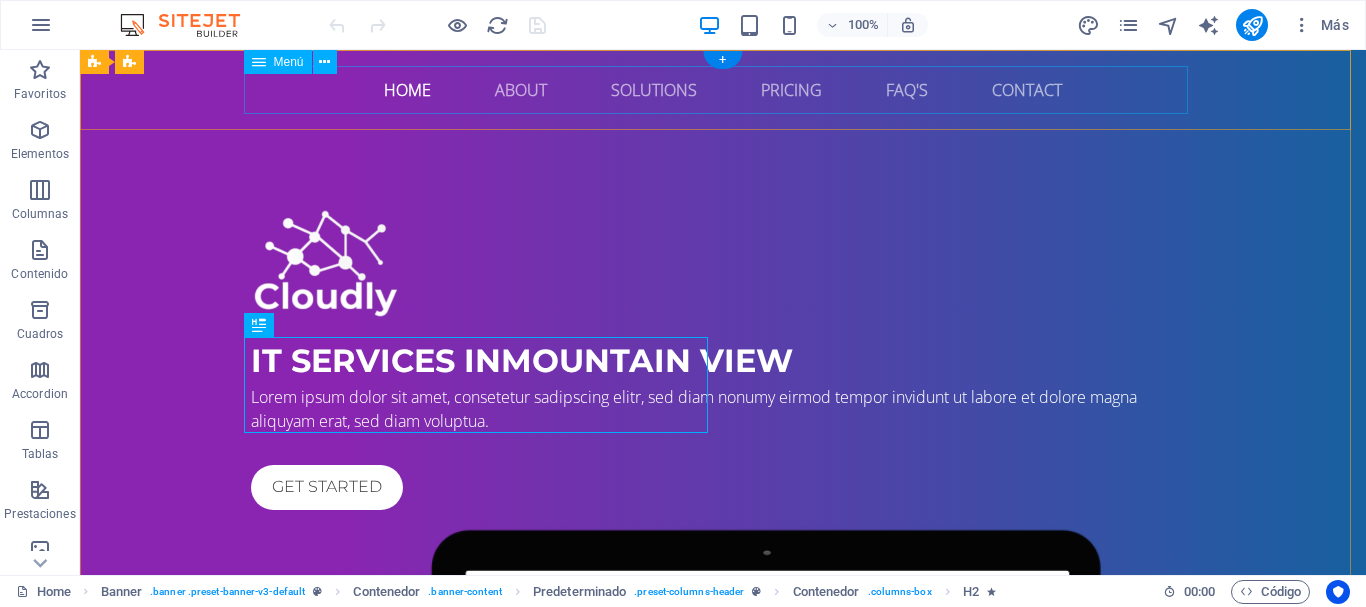 click on "Home About Solutions Pricing FAQ's Contact" at bounding box center [723, 90] 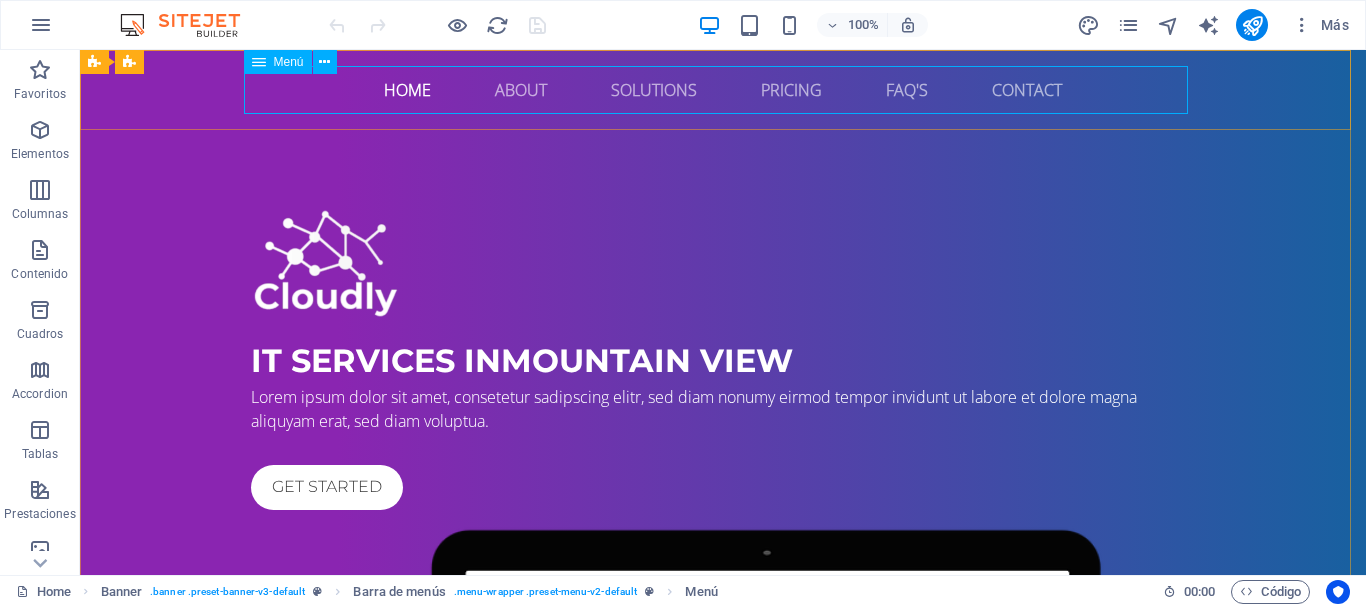 click on "Menú" at bounding box center (289, 62) 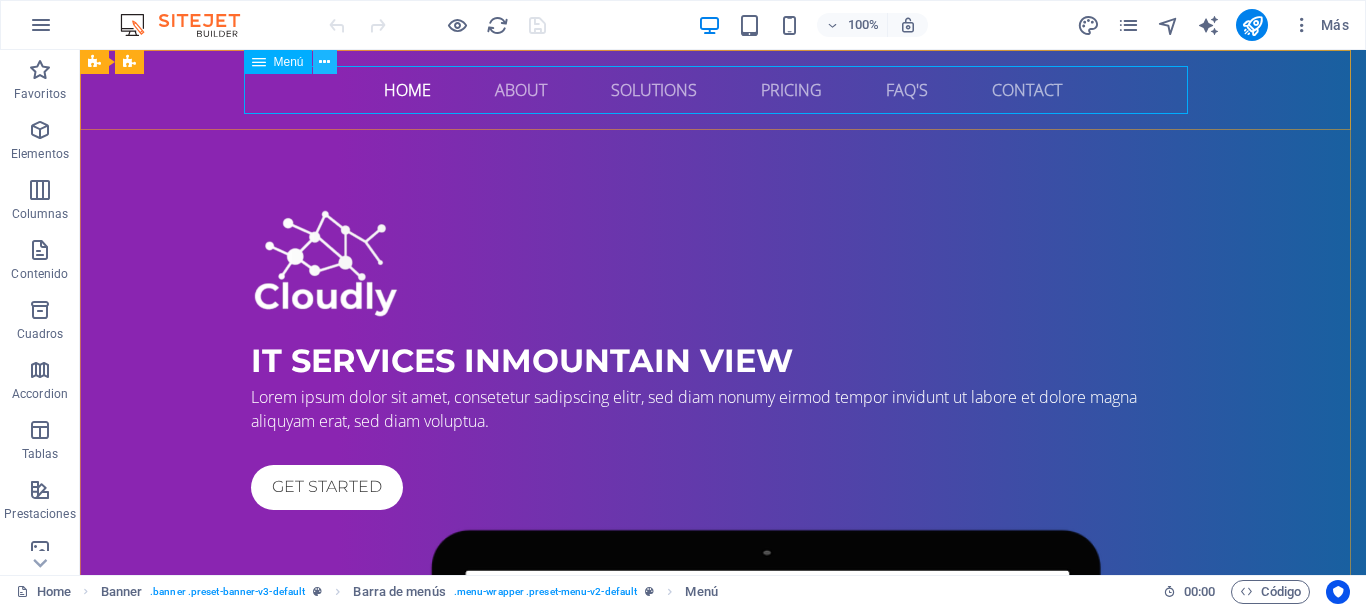 click at bounding box center [325, 62] 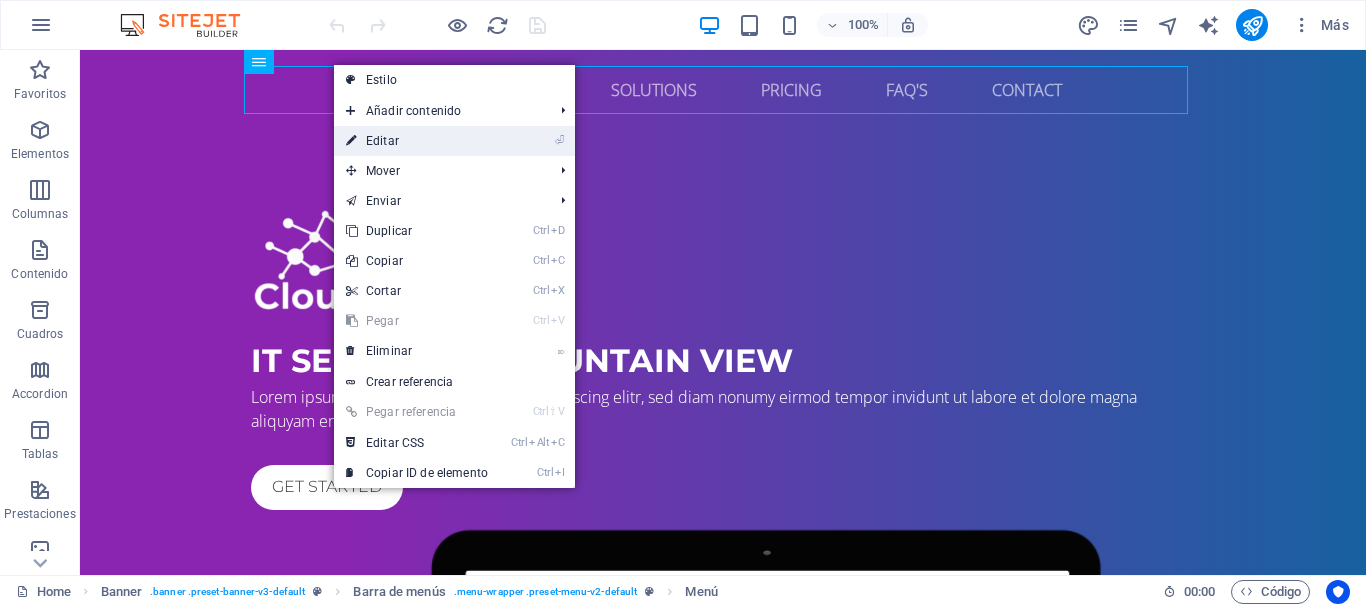 click on "⏎  Editar" at bounding box center [417, 141] 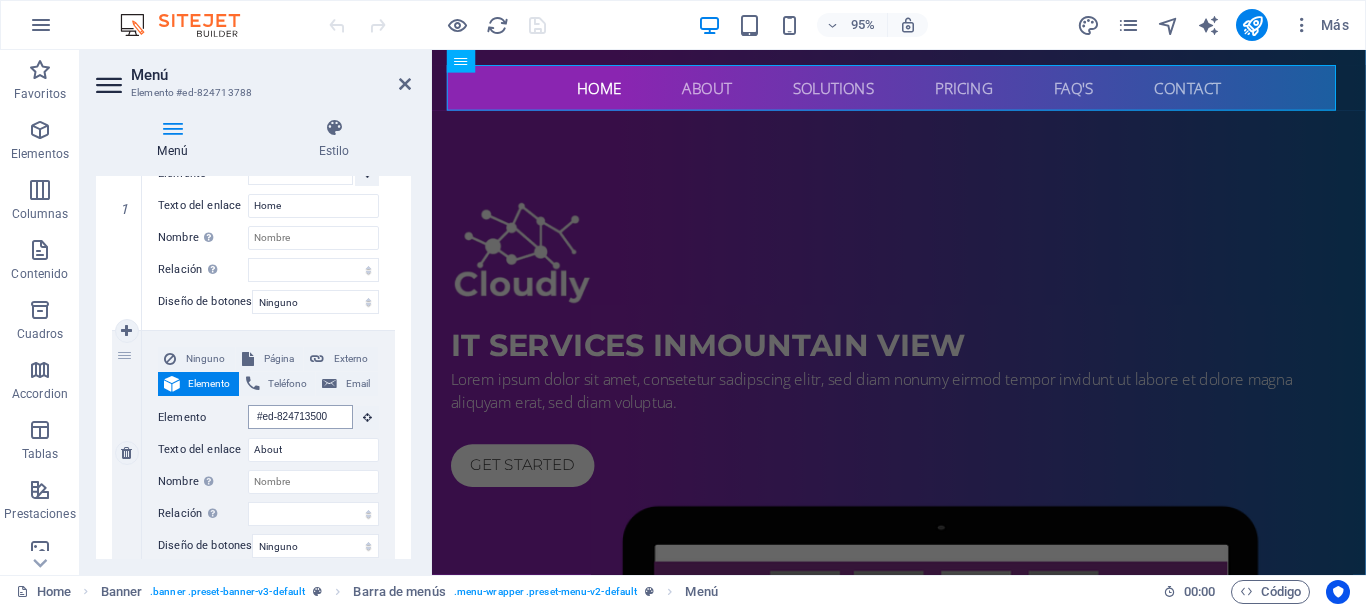 scroll, scrollTop: 300, scrollLeft: 0, axis: vertical 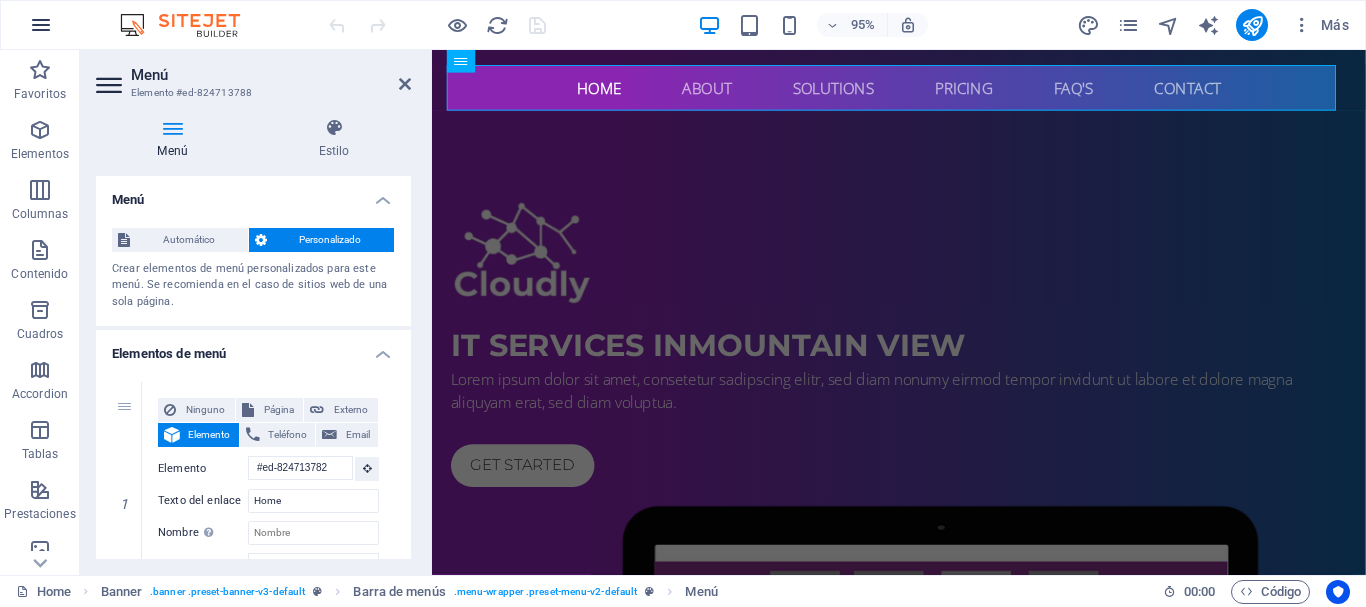 click at bounding box center (41, 25) 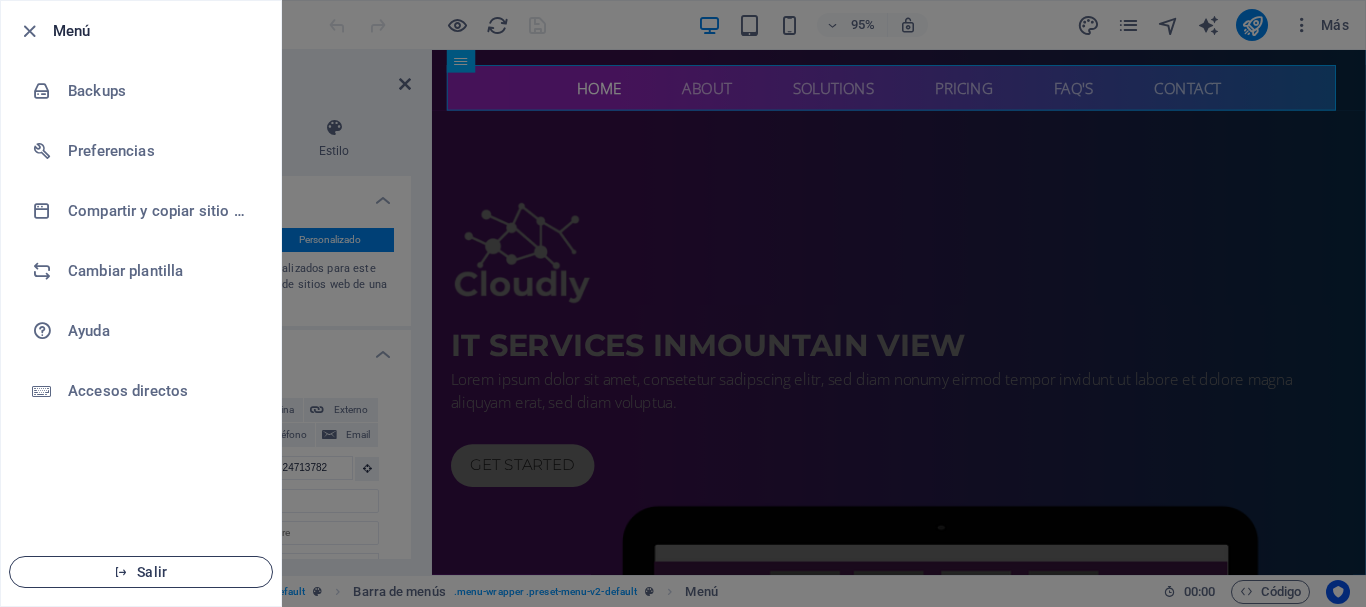 click at bounding box center [121, 572] 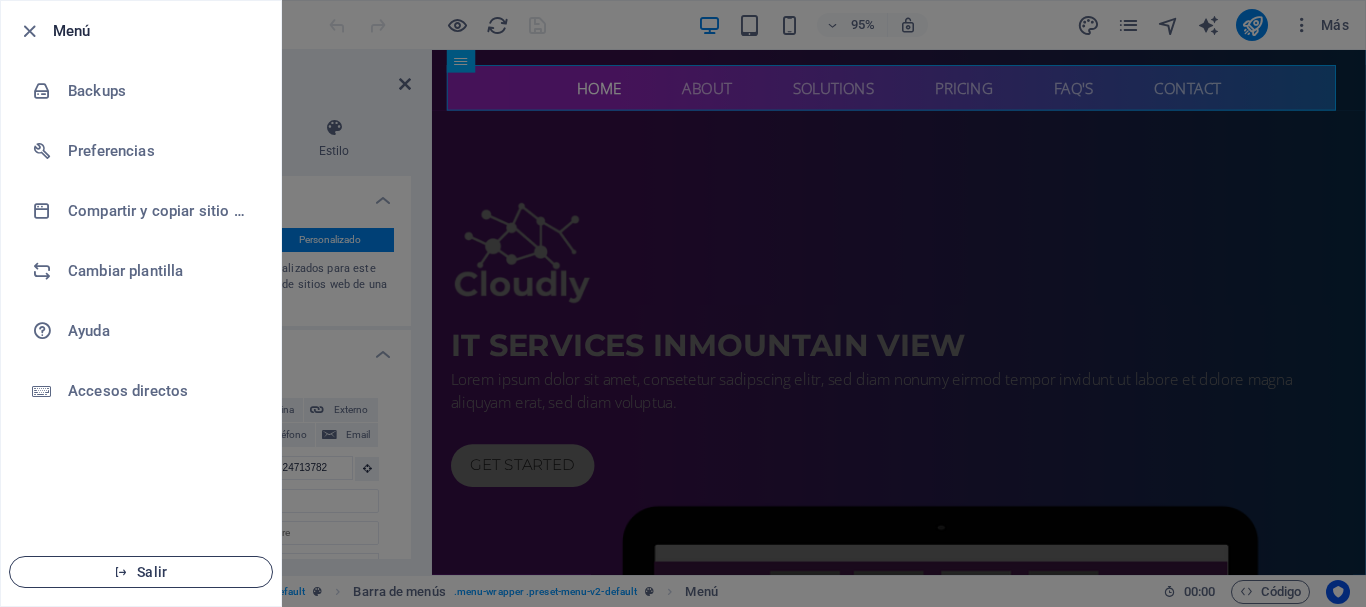 click on "Salir" at bounding box center [141, 572] 